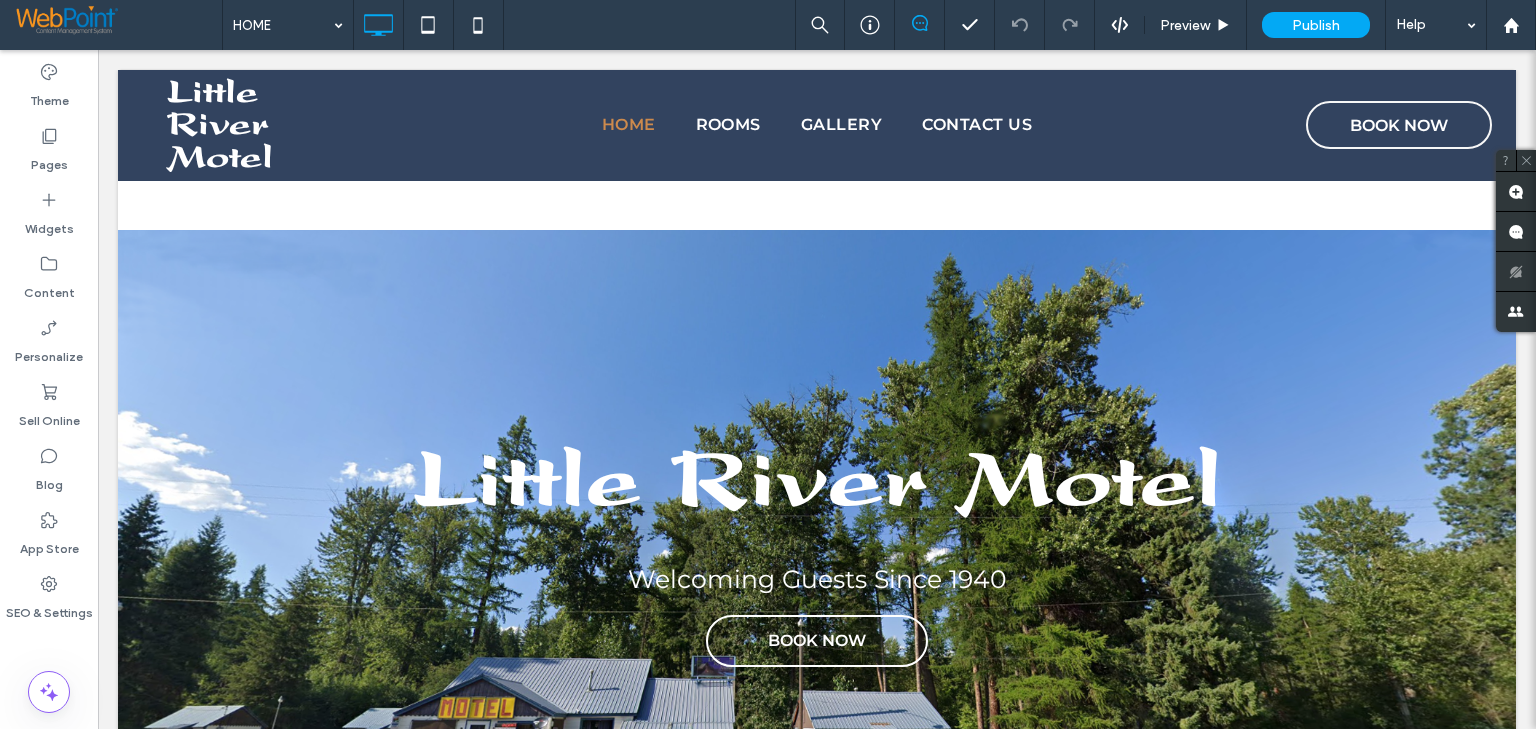scroll, scrollTop: 591, scrollLeft: 0, axis: vertical 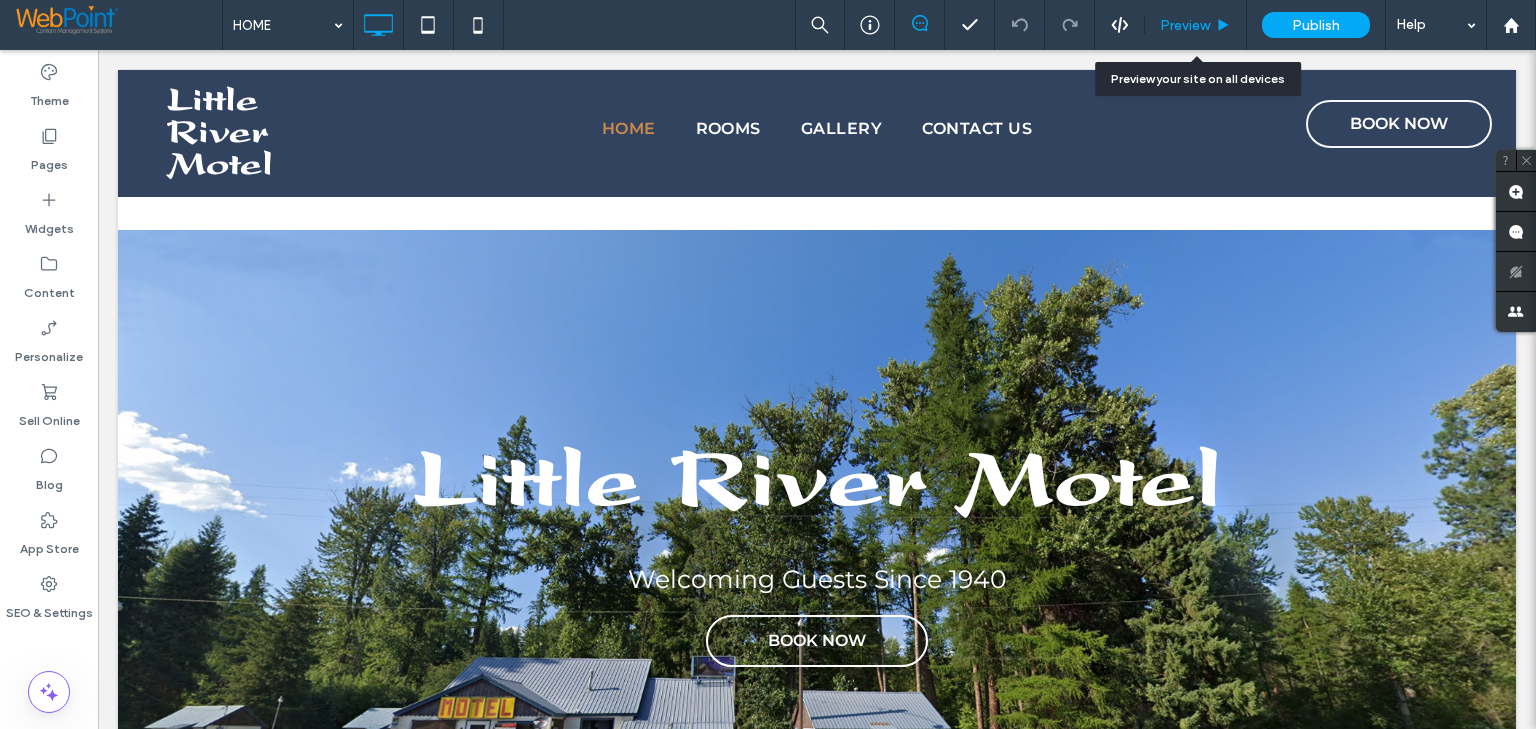 click on "Preview" at bounding box center (1185, 25) 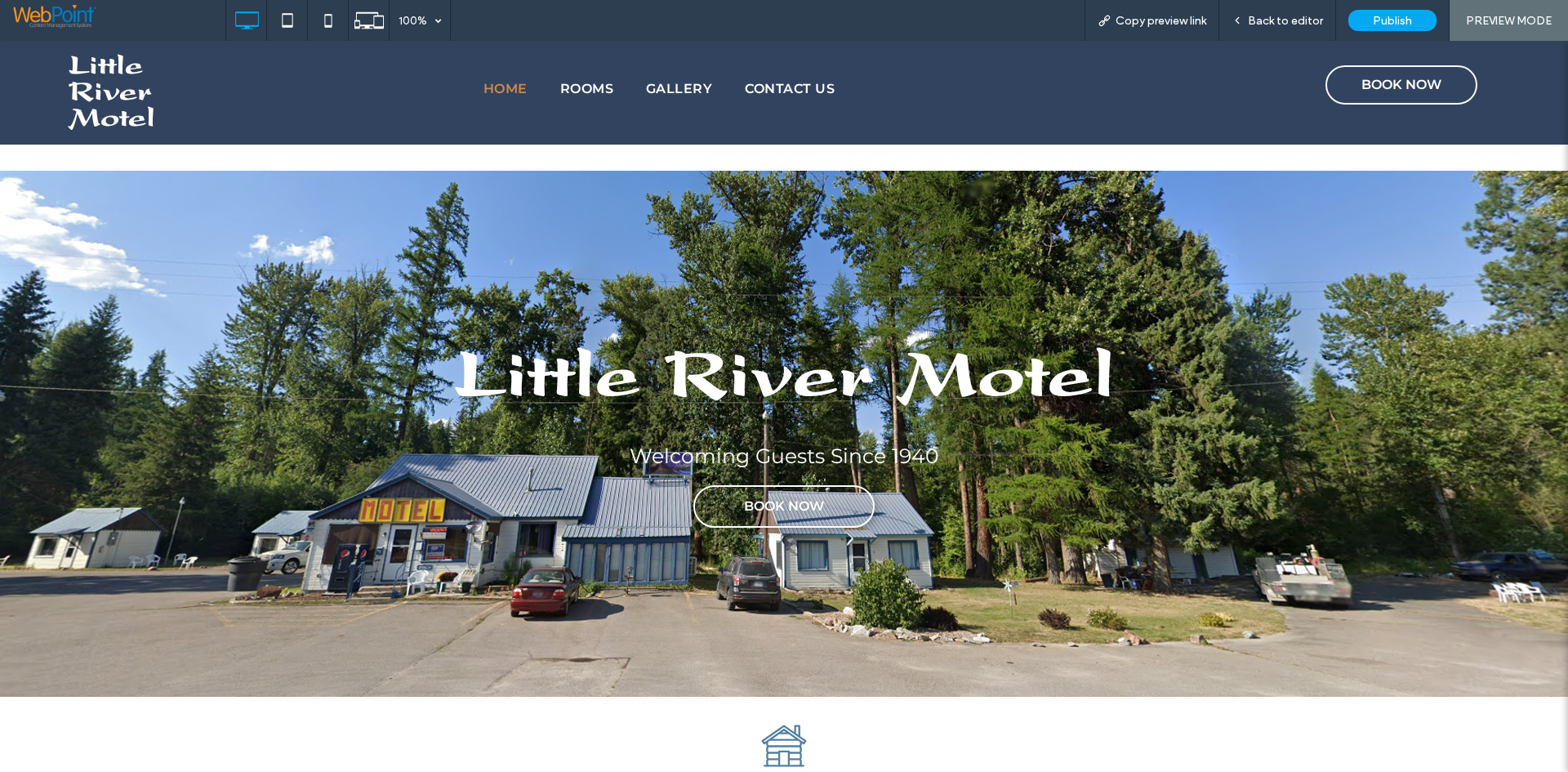 scroll, scrollTop: 0, scrollLeft: 0, axis: both 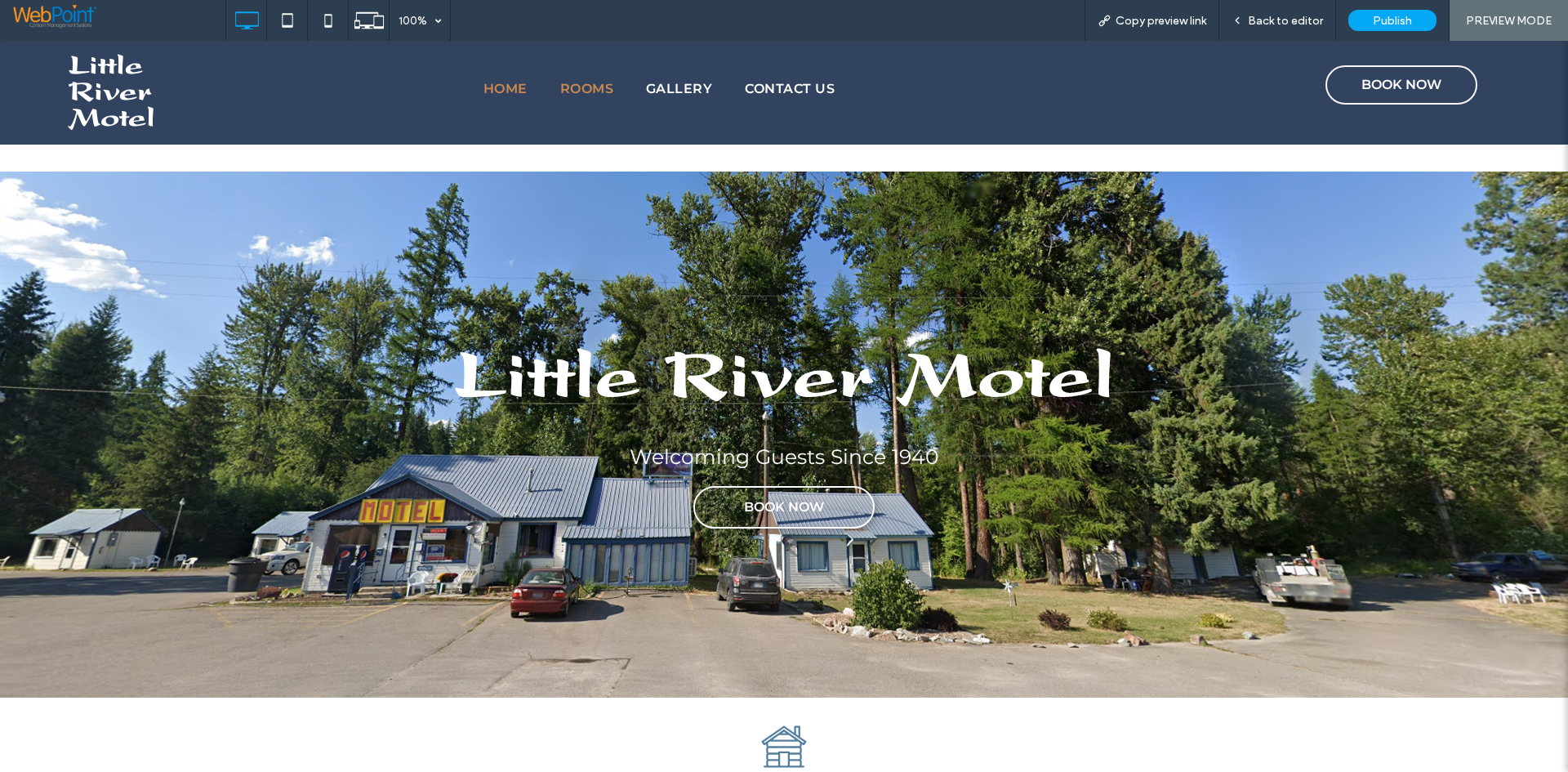 click on "ROOMS" at bounding box center (586, 89) 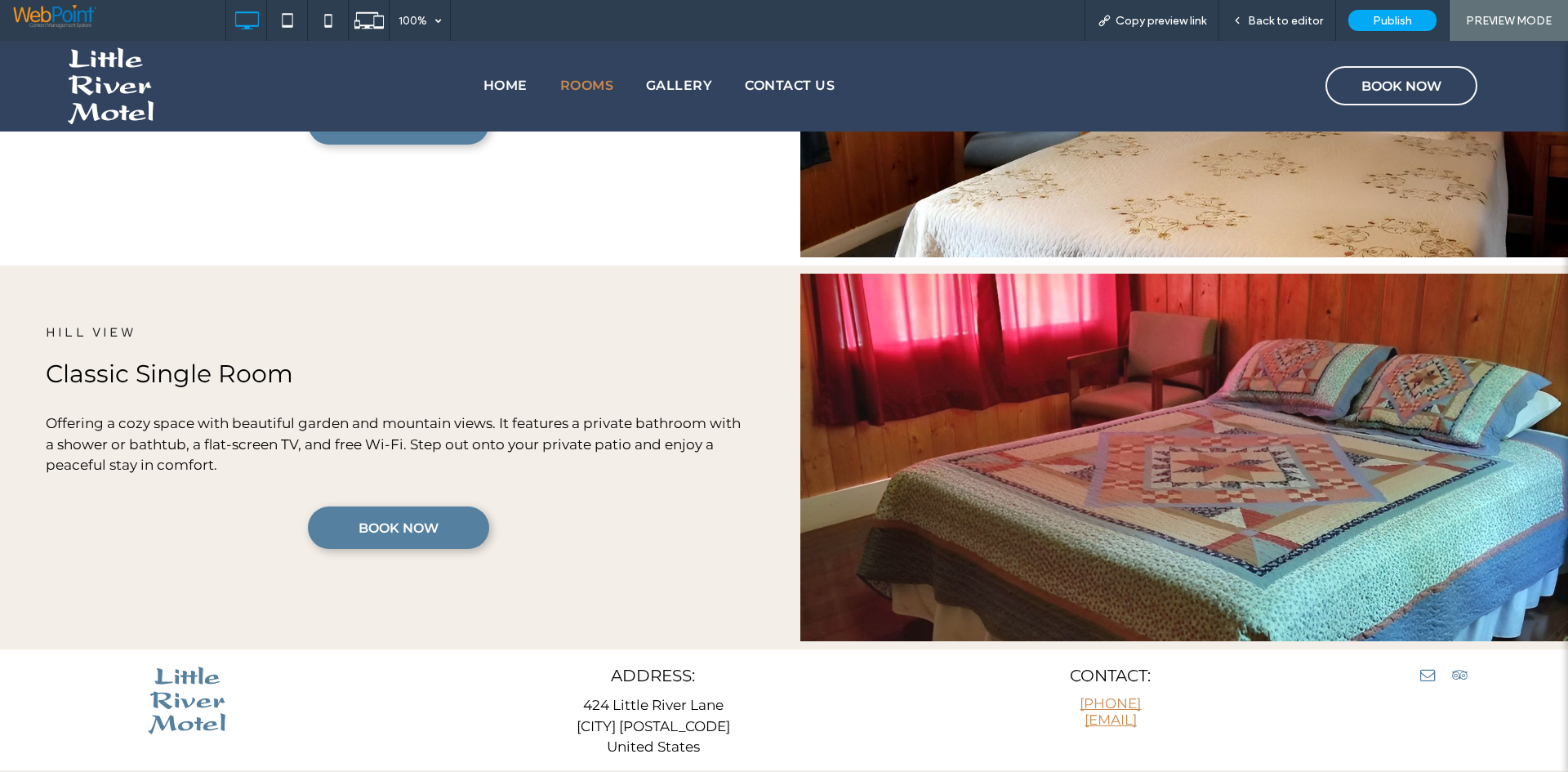 scroll, scrollTop: 2296, scrollLeft: 0, axis: vertical 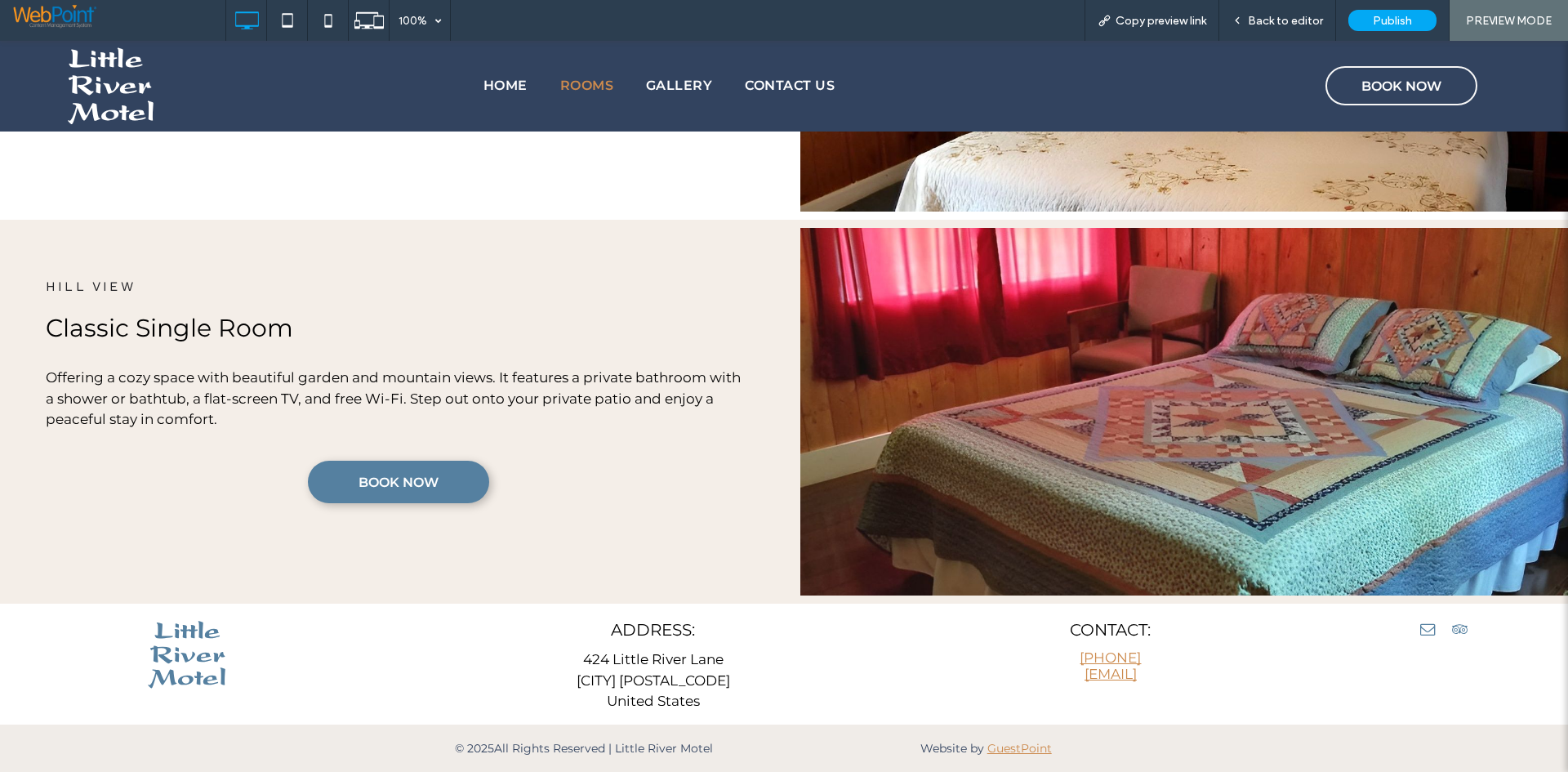 click on "HOME
ROOMS
GALLERY
CONTACT US" at bounding box center [659, 86] 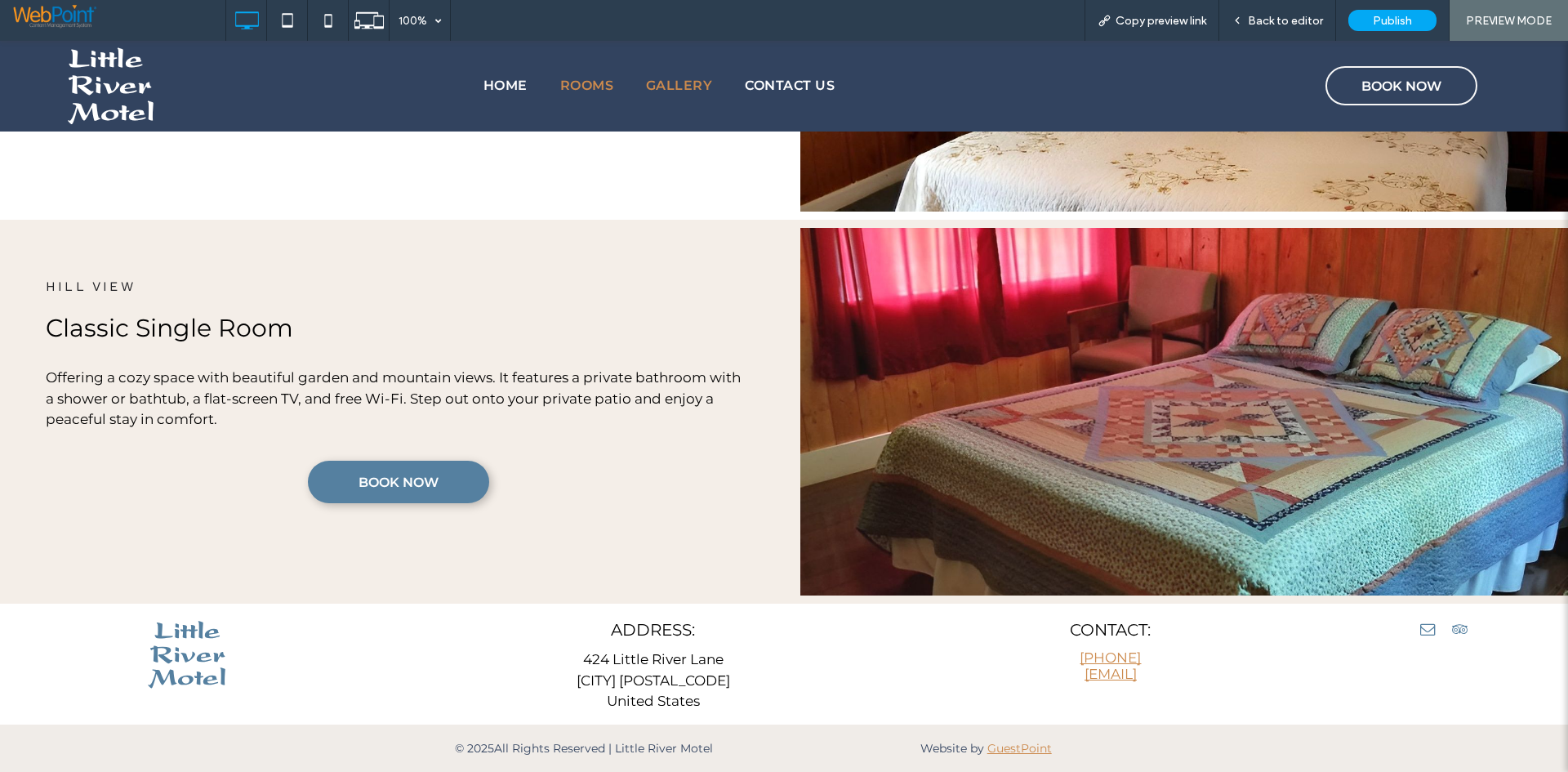 click on "GALLERY" at bounding box center [679, 86] 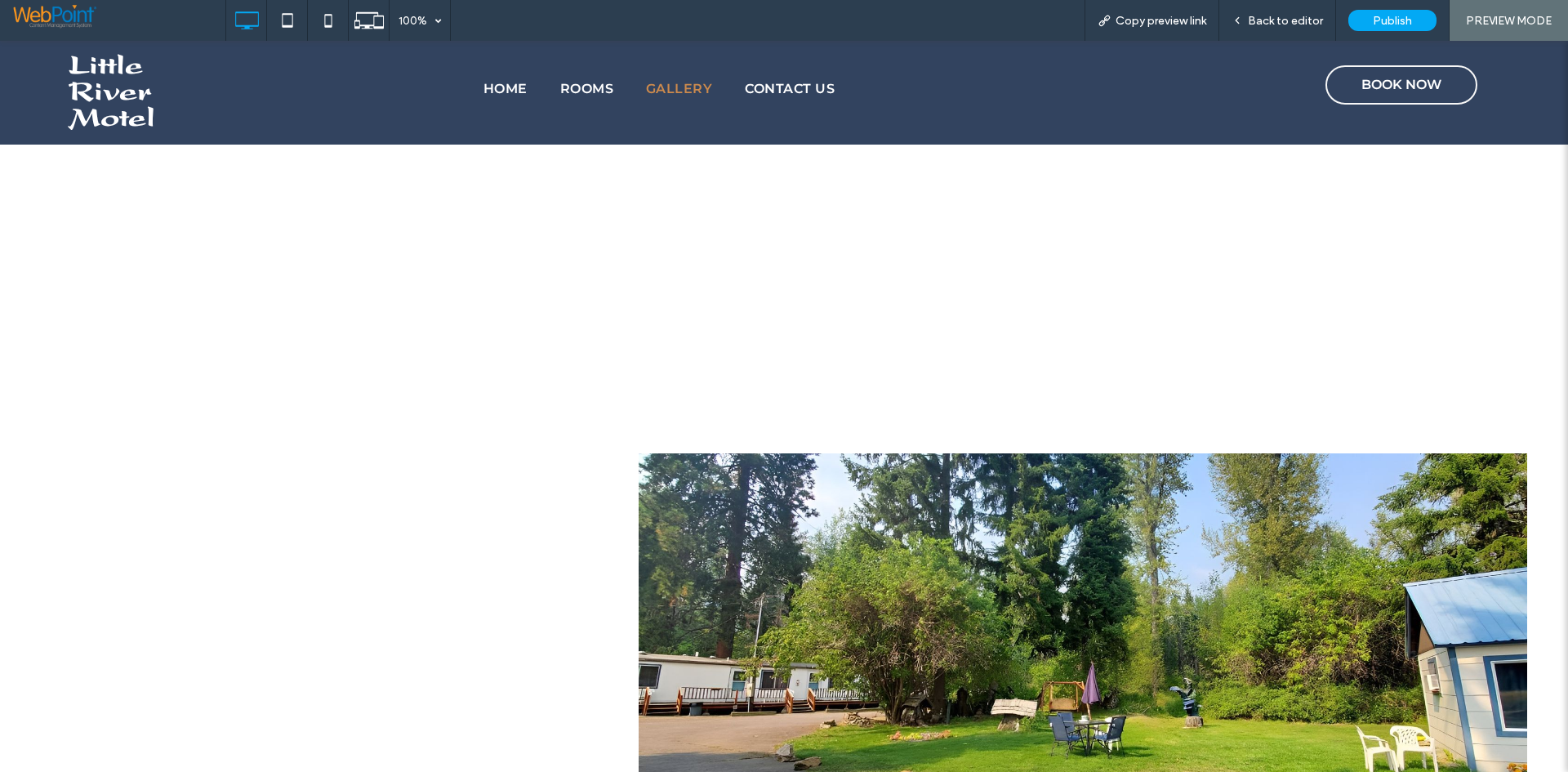 scroll, scrollTop: 0, scrollLeft: 0, axis: both 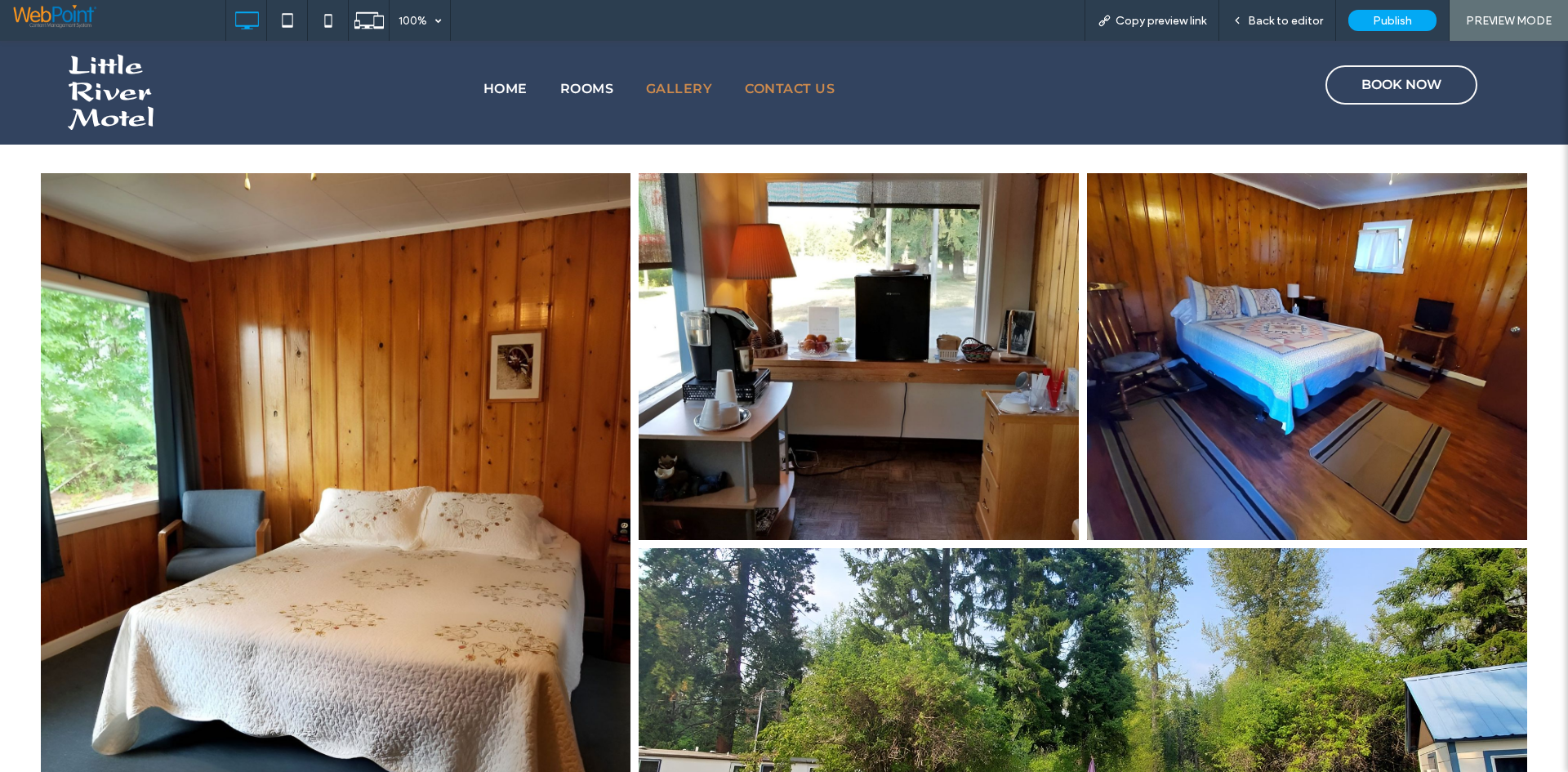 click on "CONTACT US" at bounding box center (790, 89) 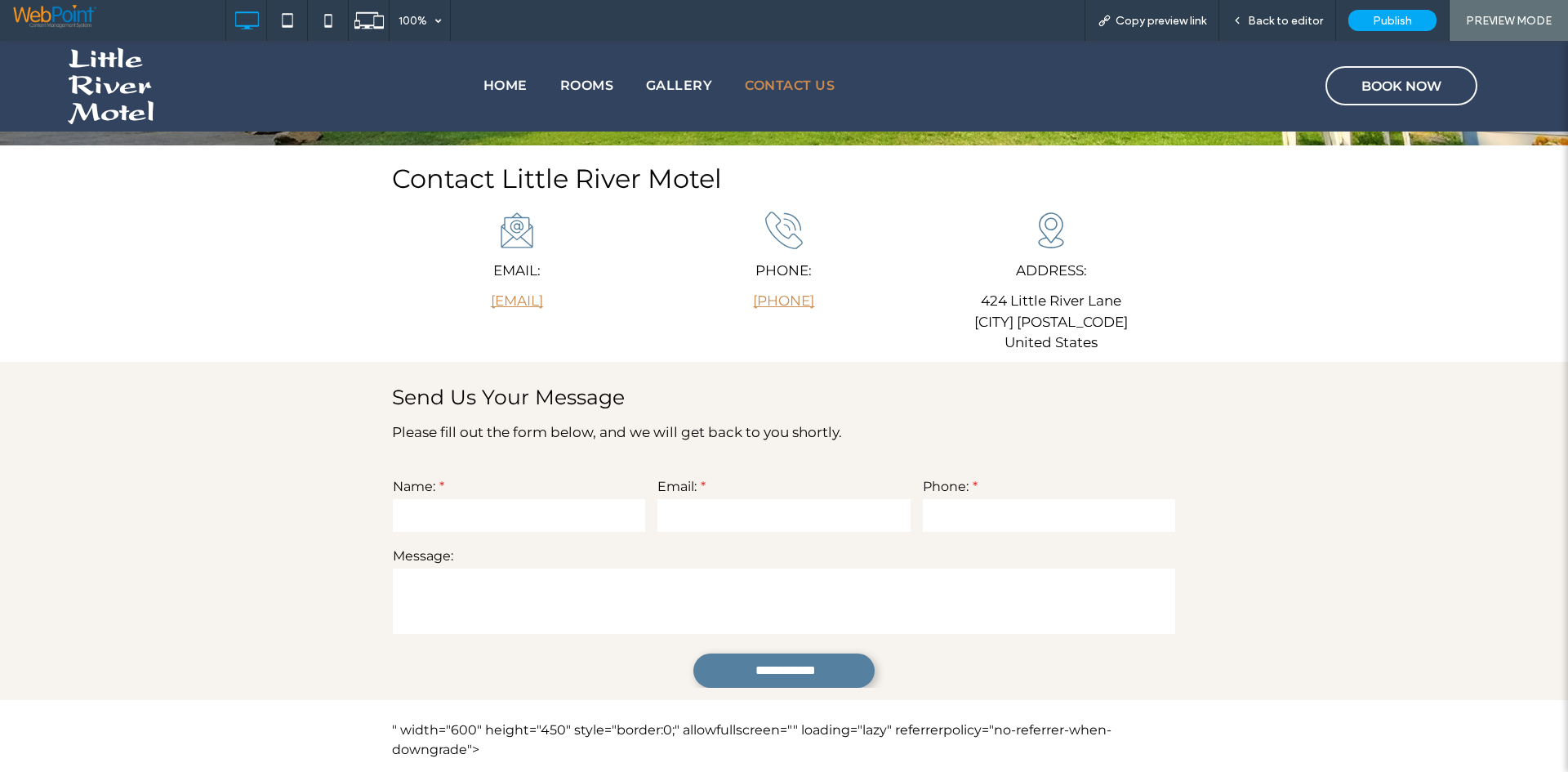 scroll, scrollTop: 0, scrollLeft: 0, axis: both 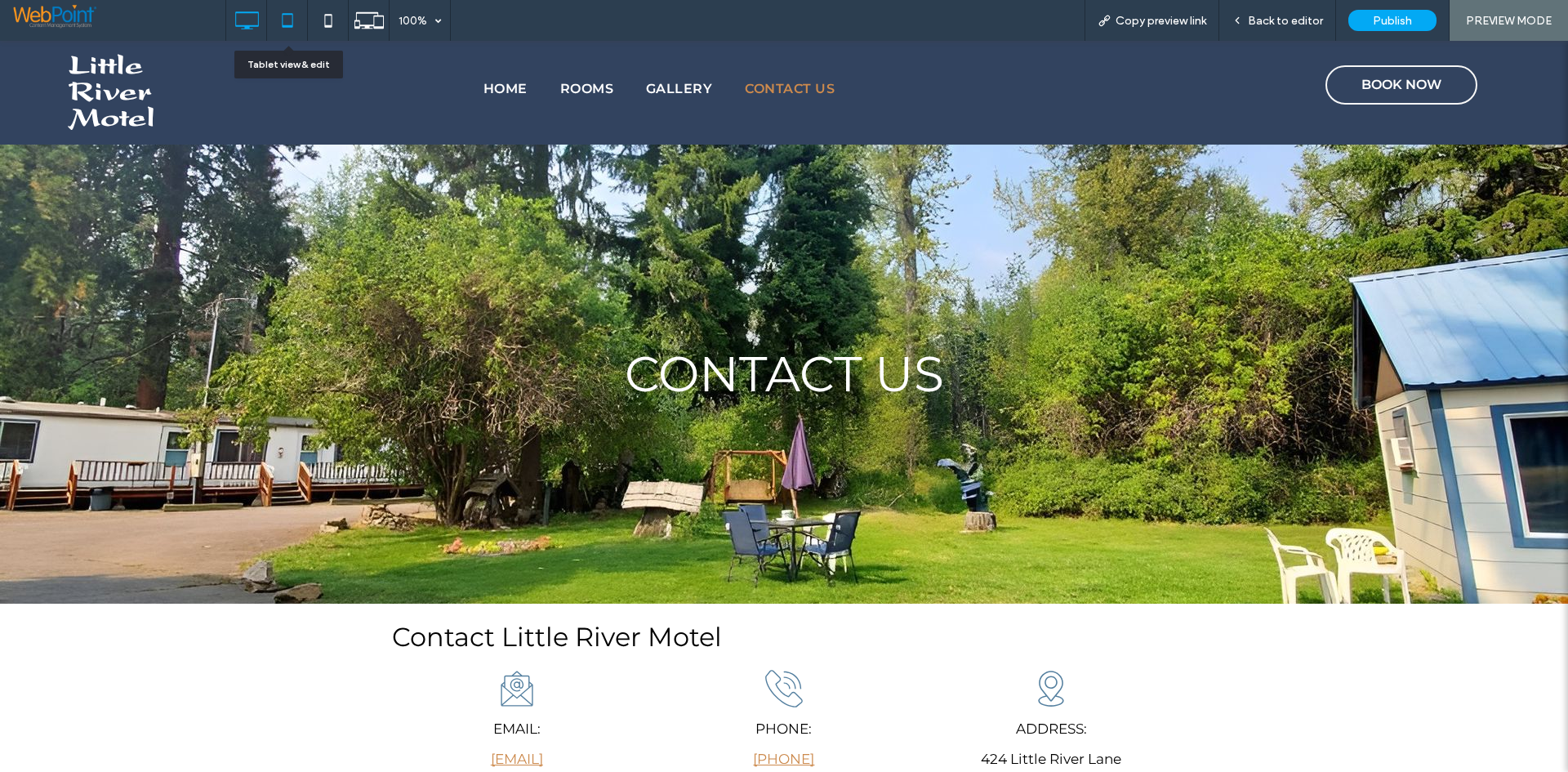 click 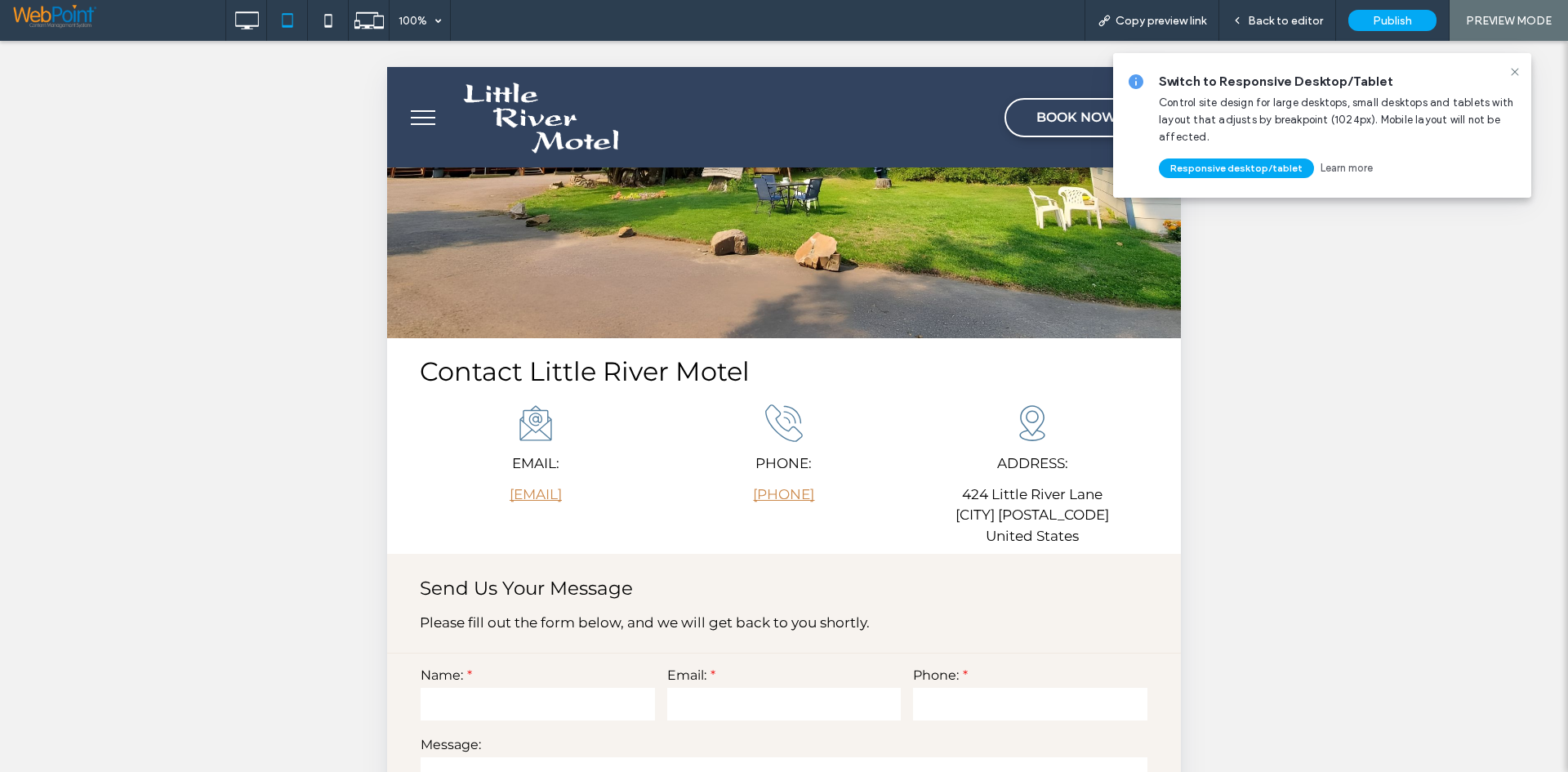 scroll, scrollTop: 674, scrollLeft: 0, axis: vertical 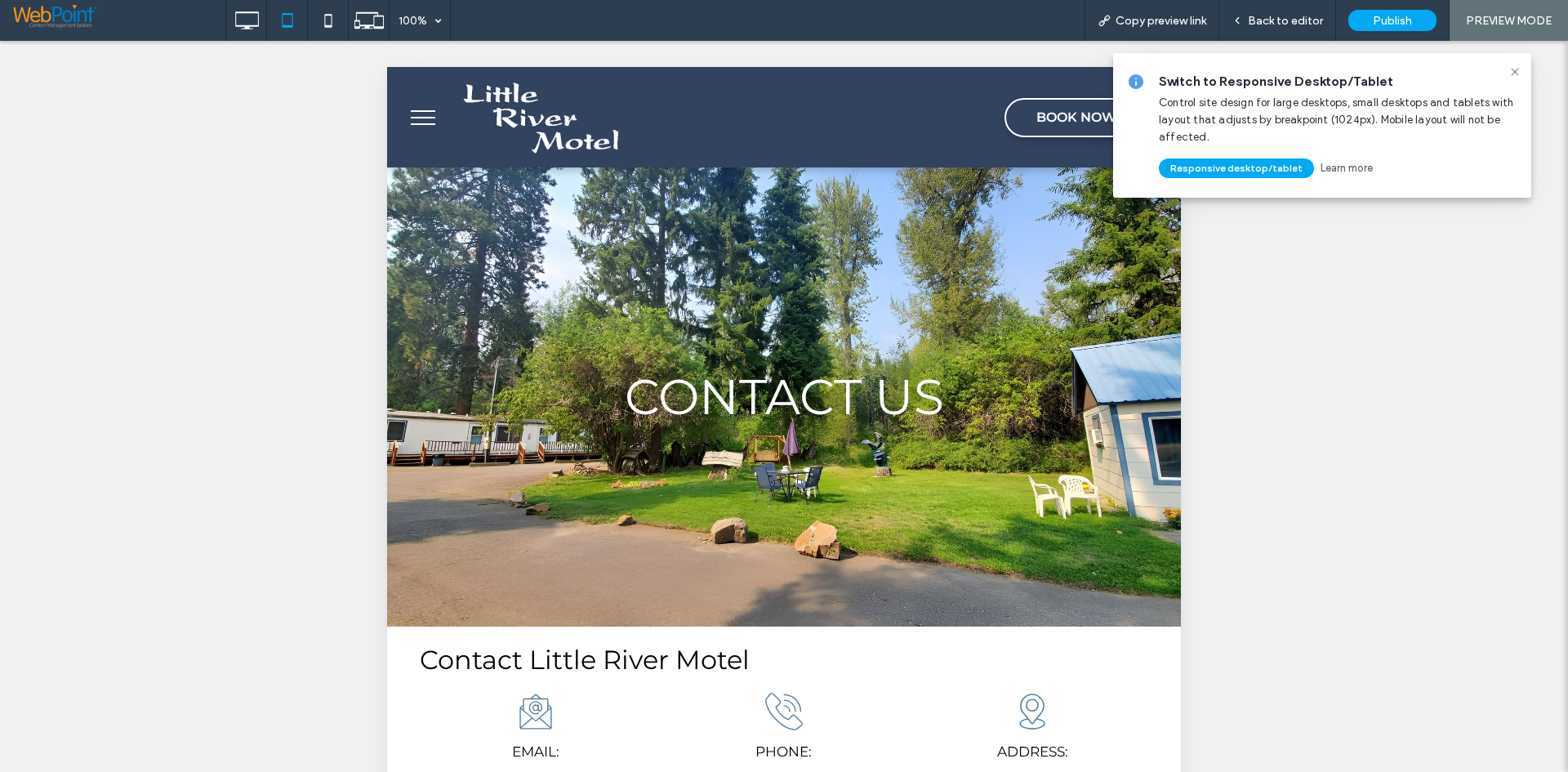 click at bounding box center [423, 118] 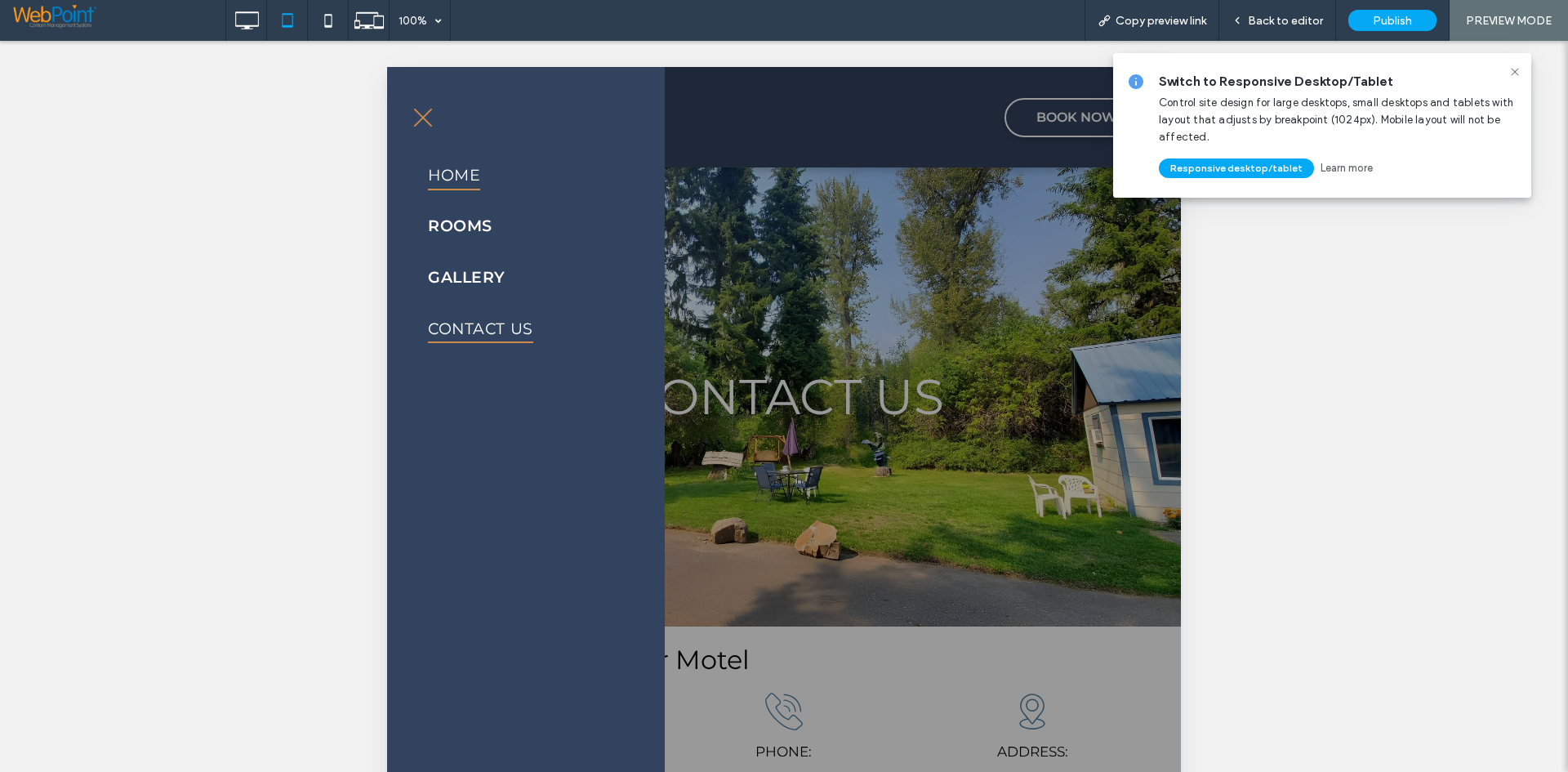 click on "HOME" at bounding box center (454, 176) 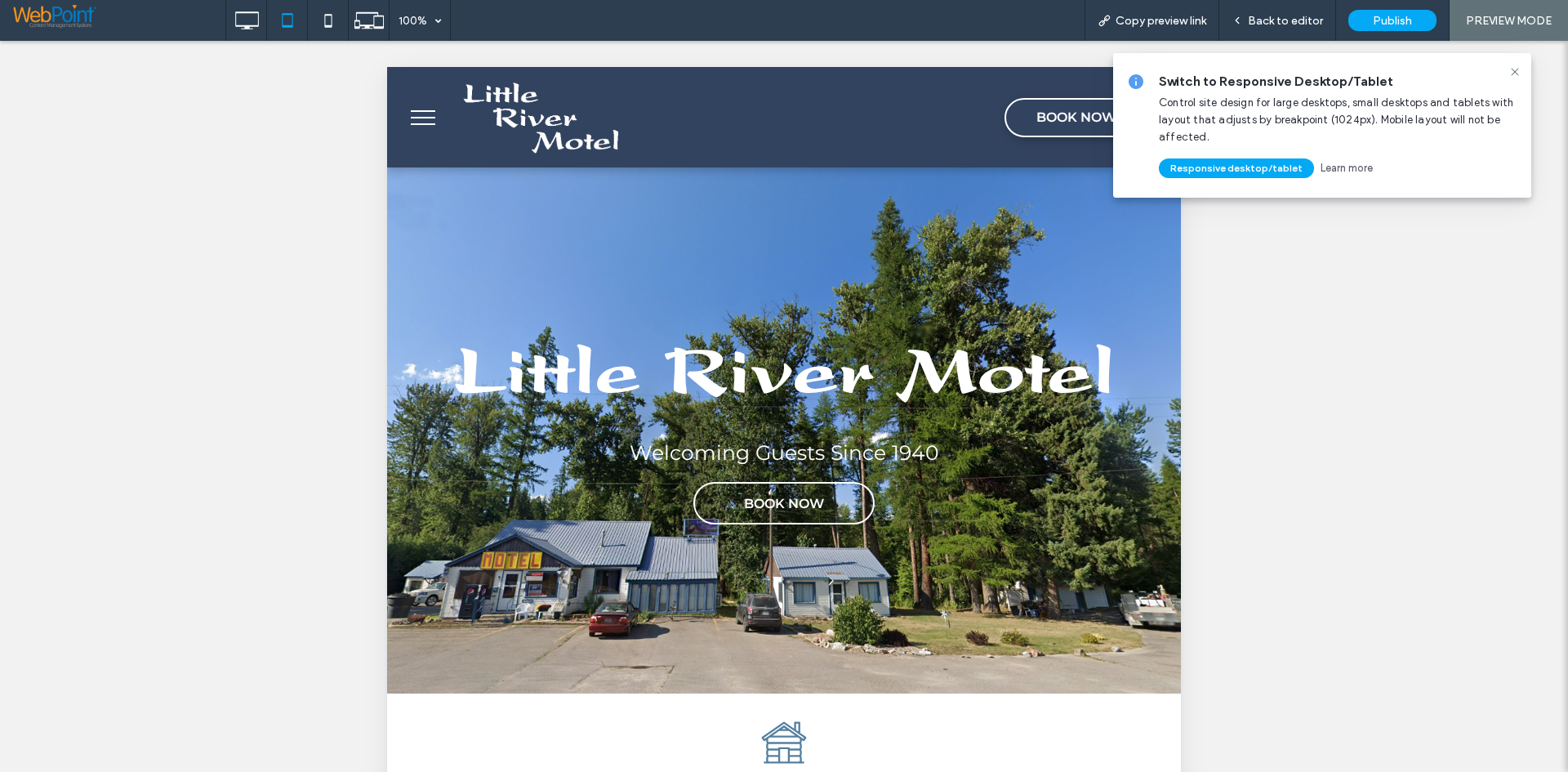 scroll, scrollTop: 0, scrollLeft: 0, axis: both 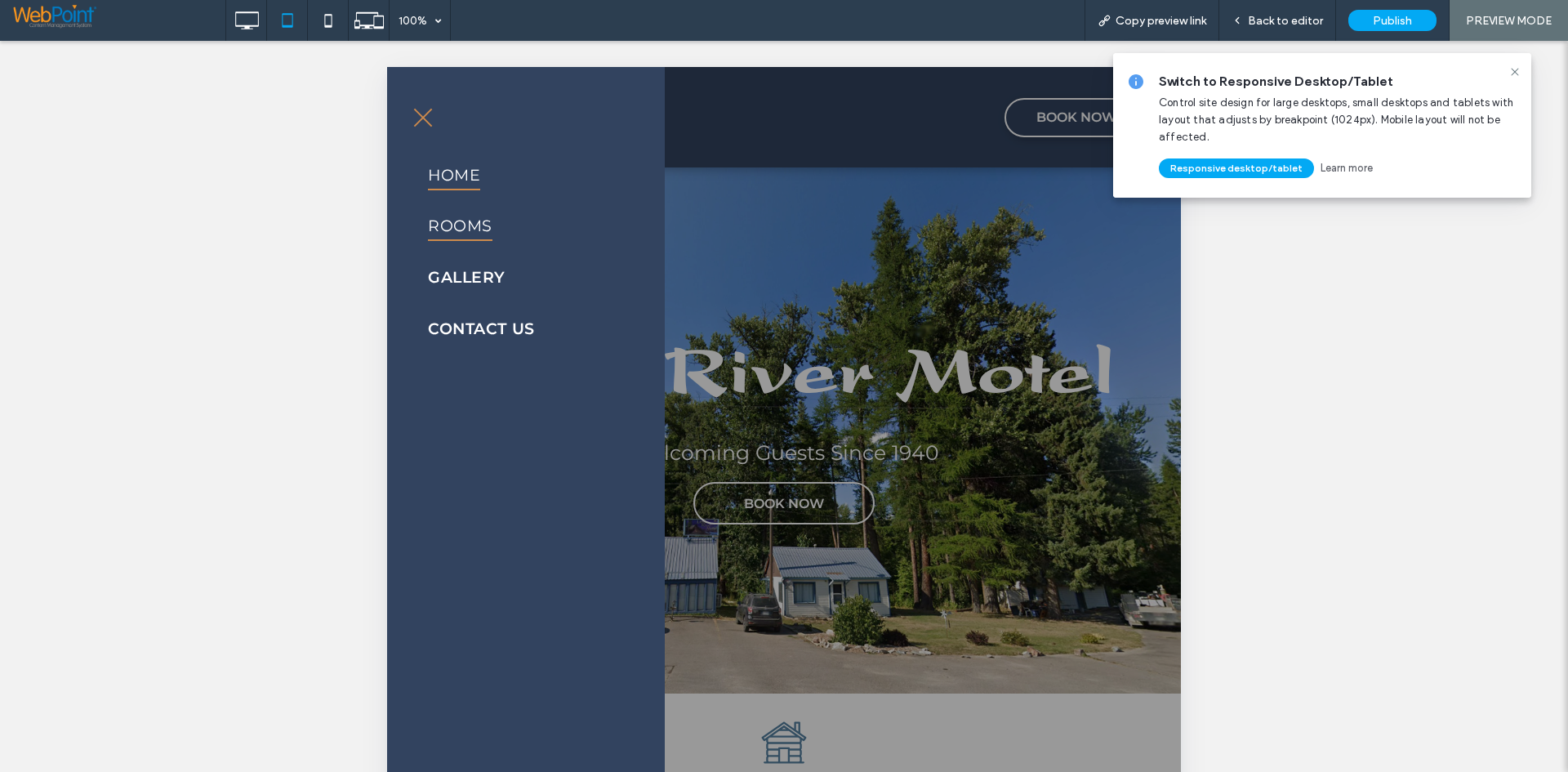 click on "ROOMS" at bounding box center (460, 227) 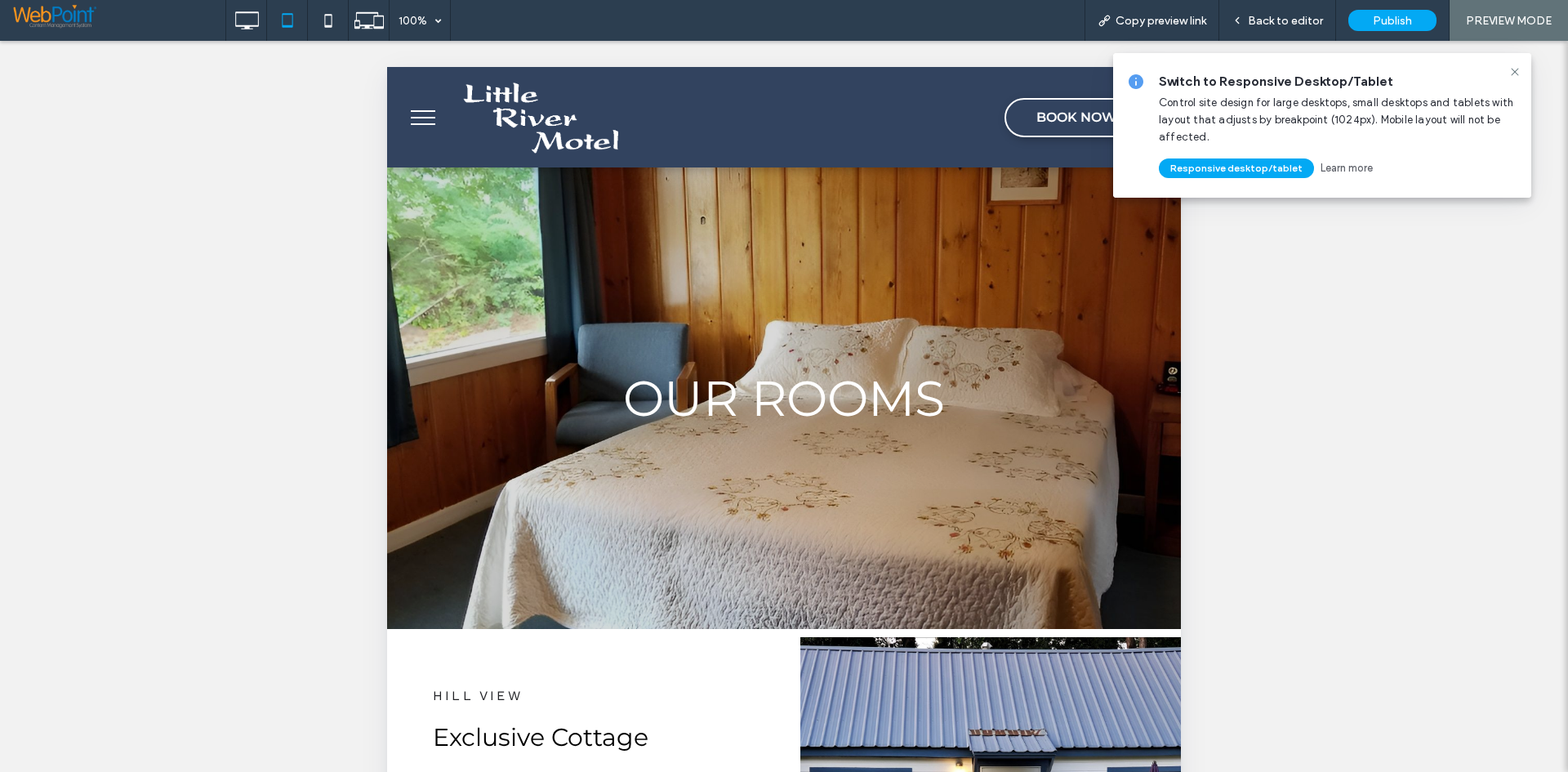 scroll, scrollTop: 0, scrollLeft: 0, axis: both 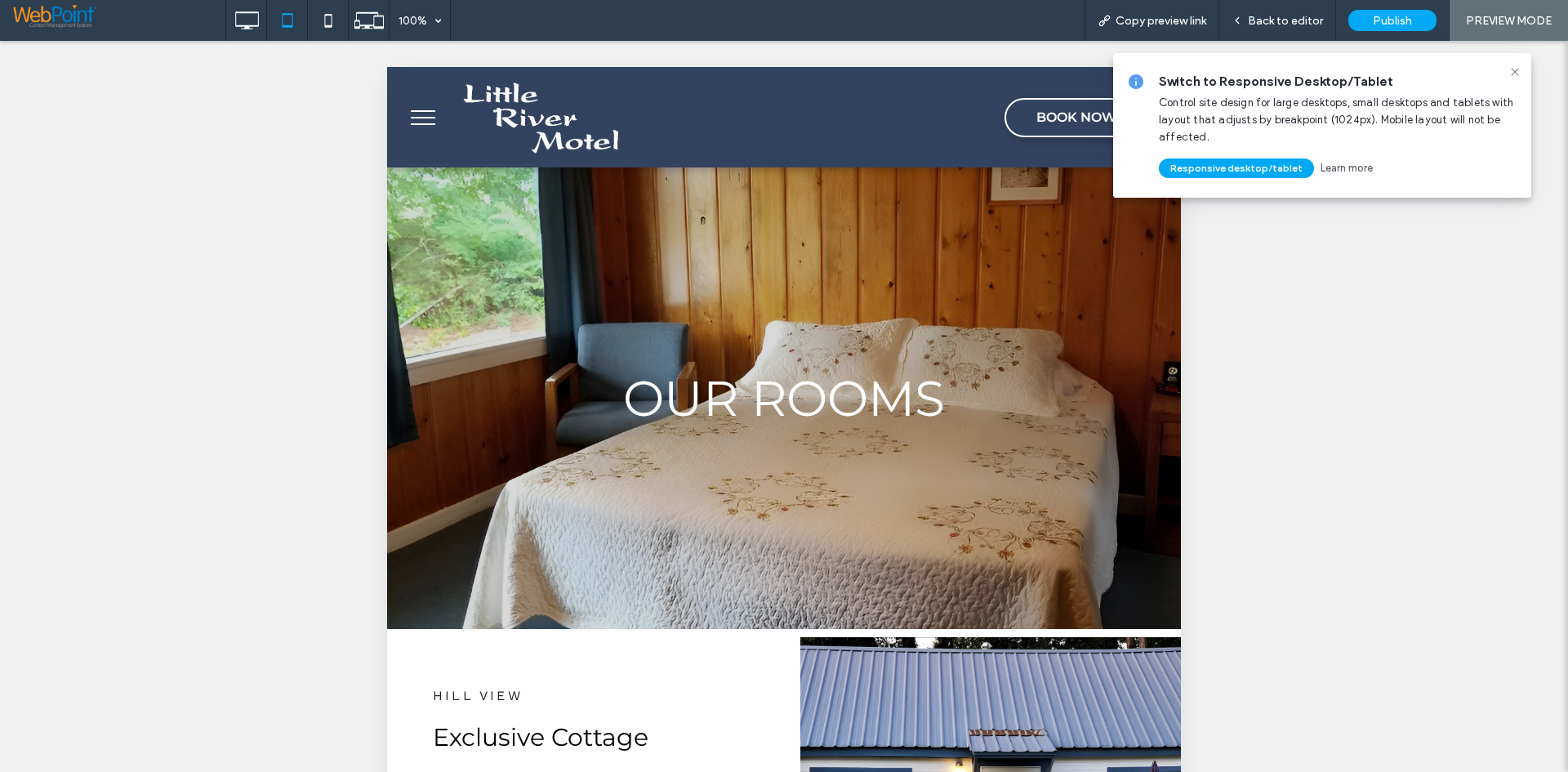 click at bounding box center [423, 118] 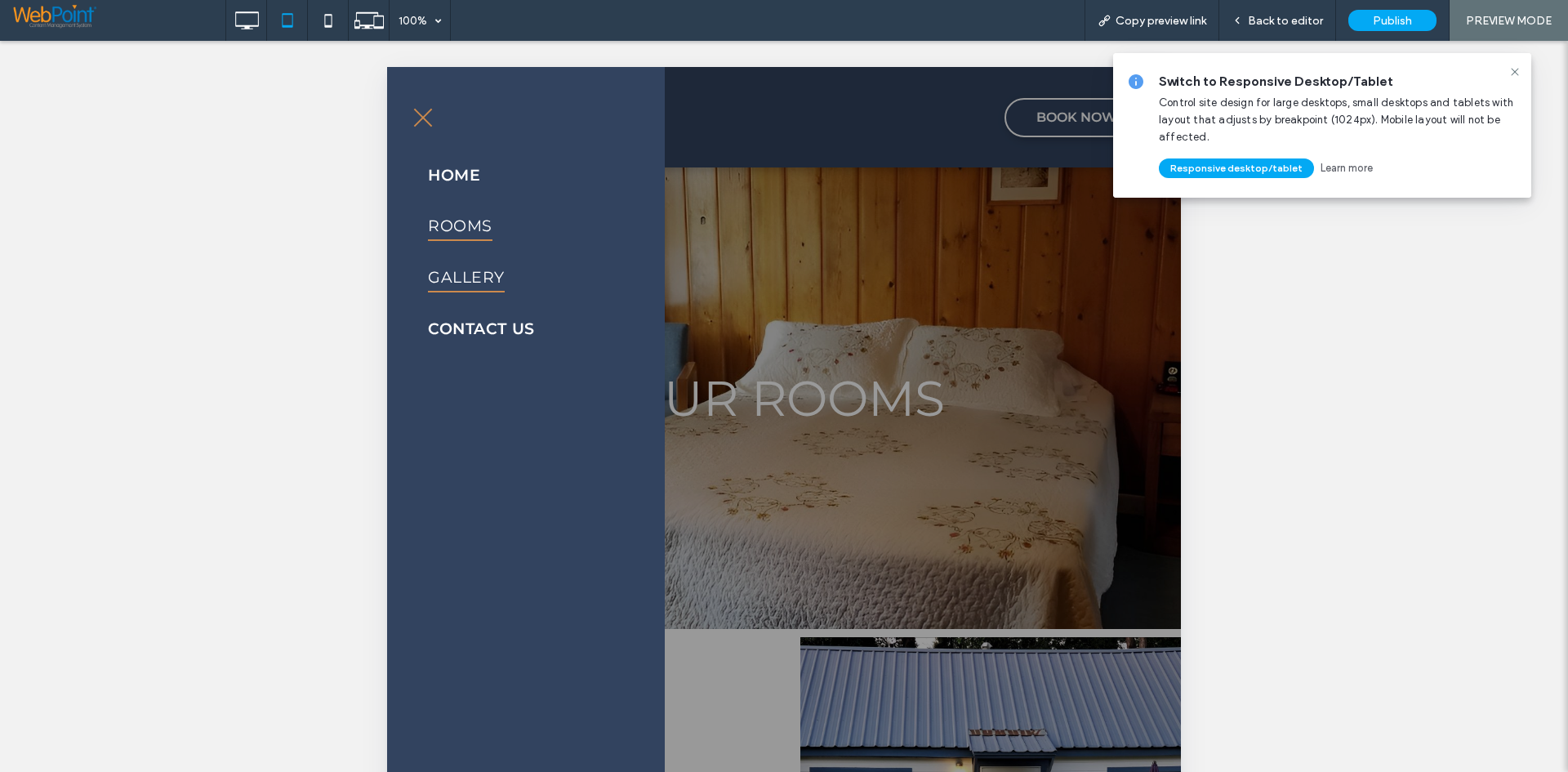 click on "GALLERY" at bounding box center [466, 278] 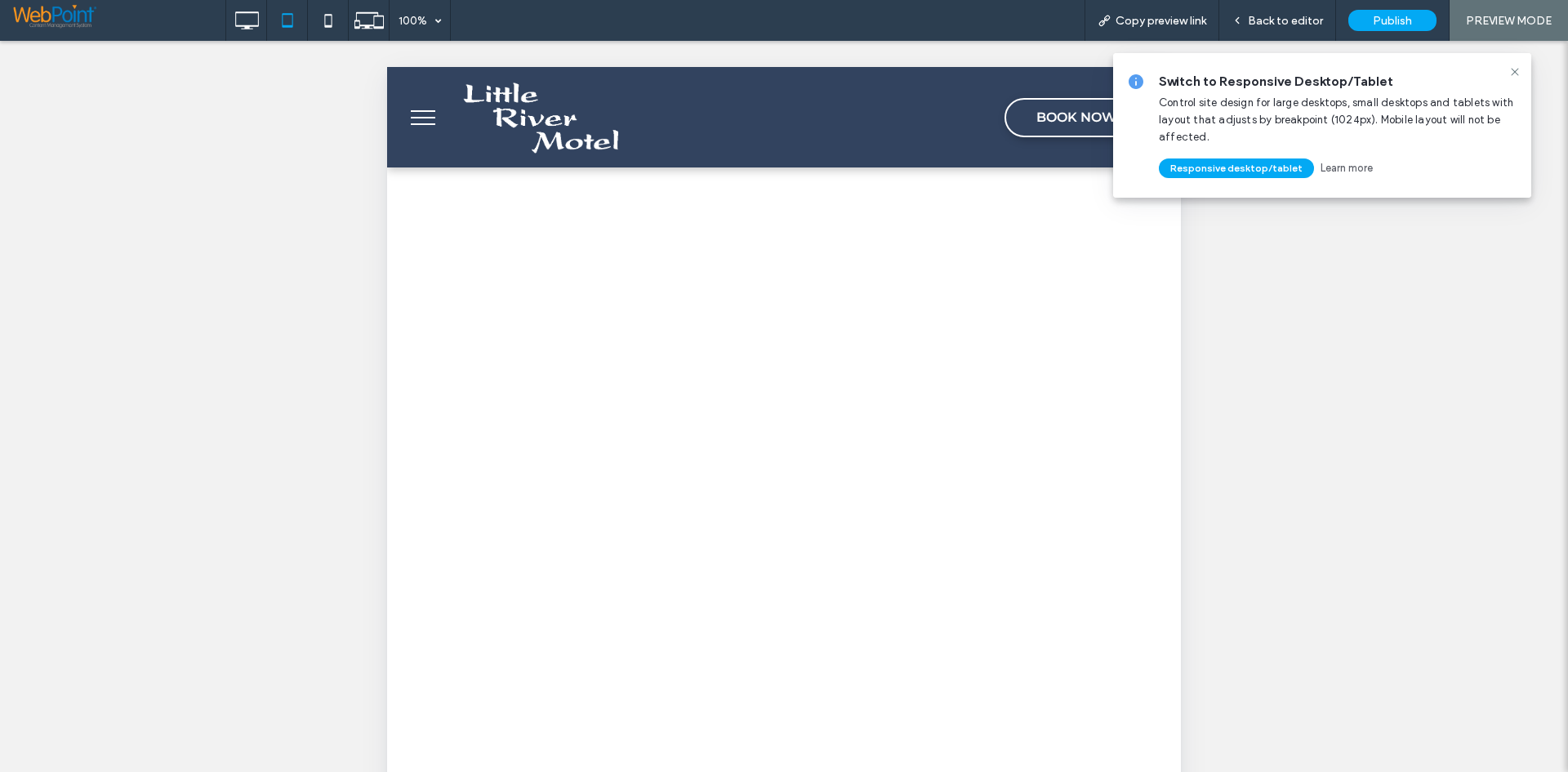 scroll, scrollTop: 0, scrollLeft: 0, axis: both 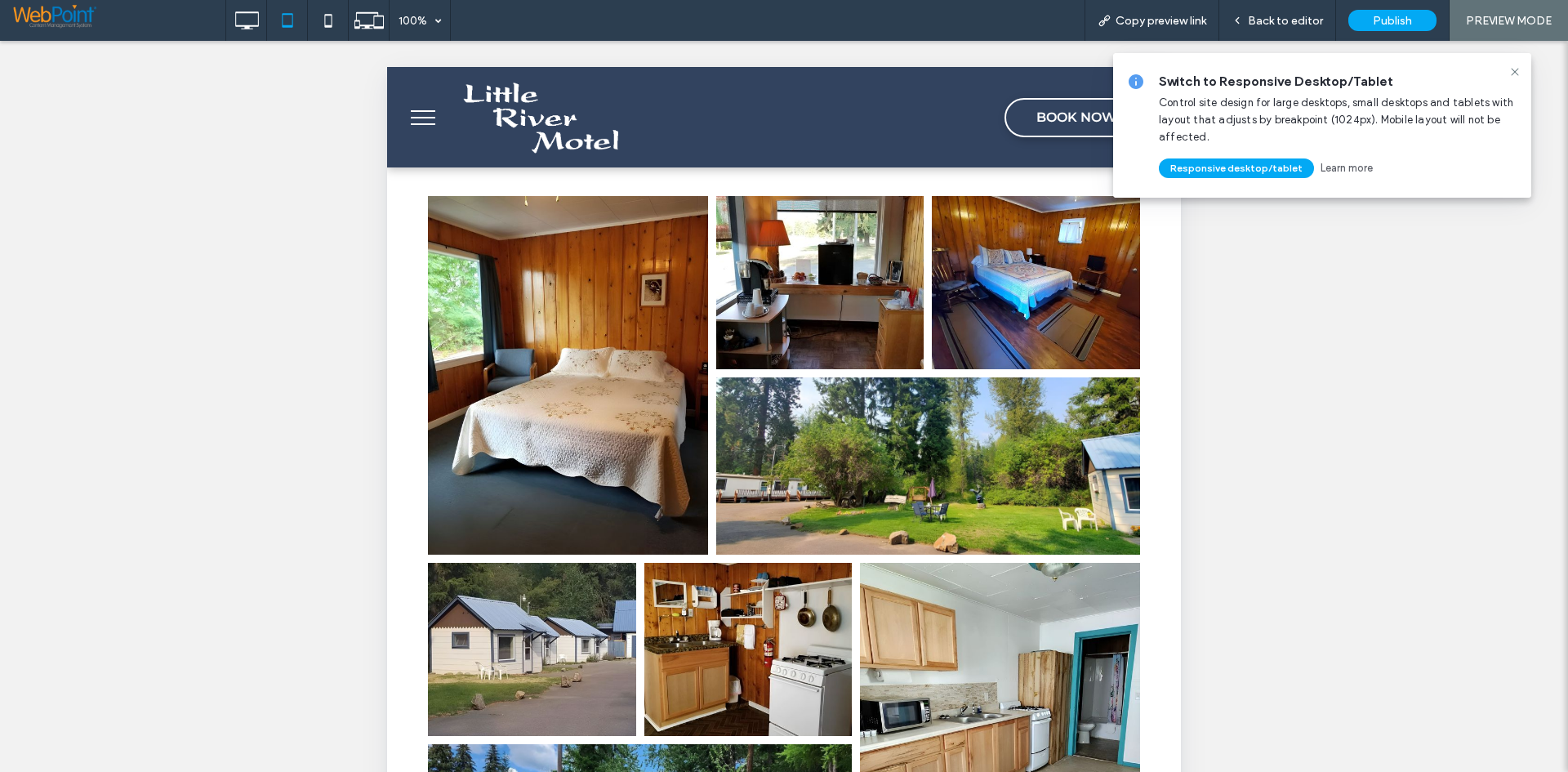 click at bounding box center (423, 111) 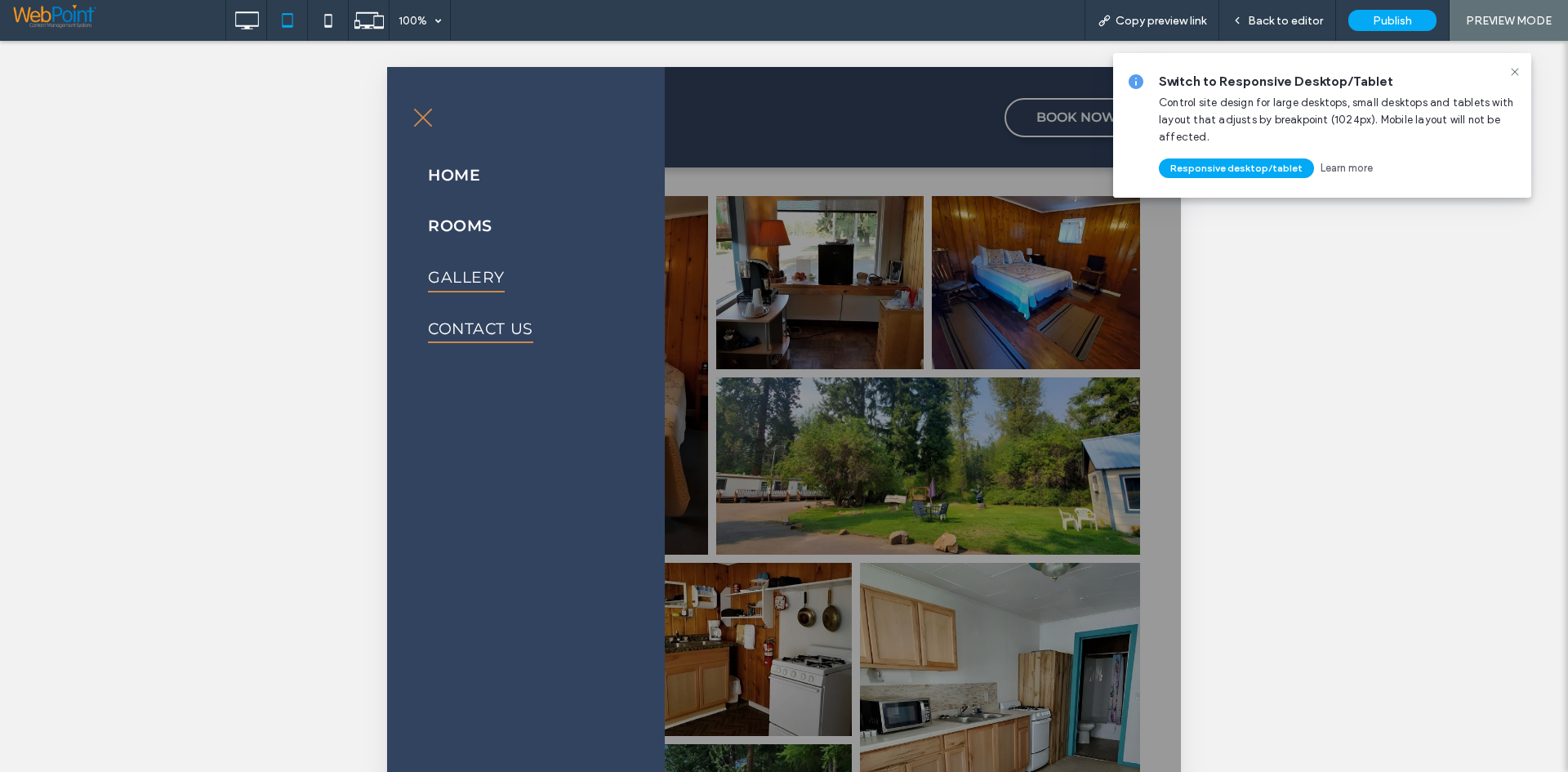 click on "CONTACT US" at bounding box center (480, 329) 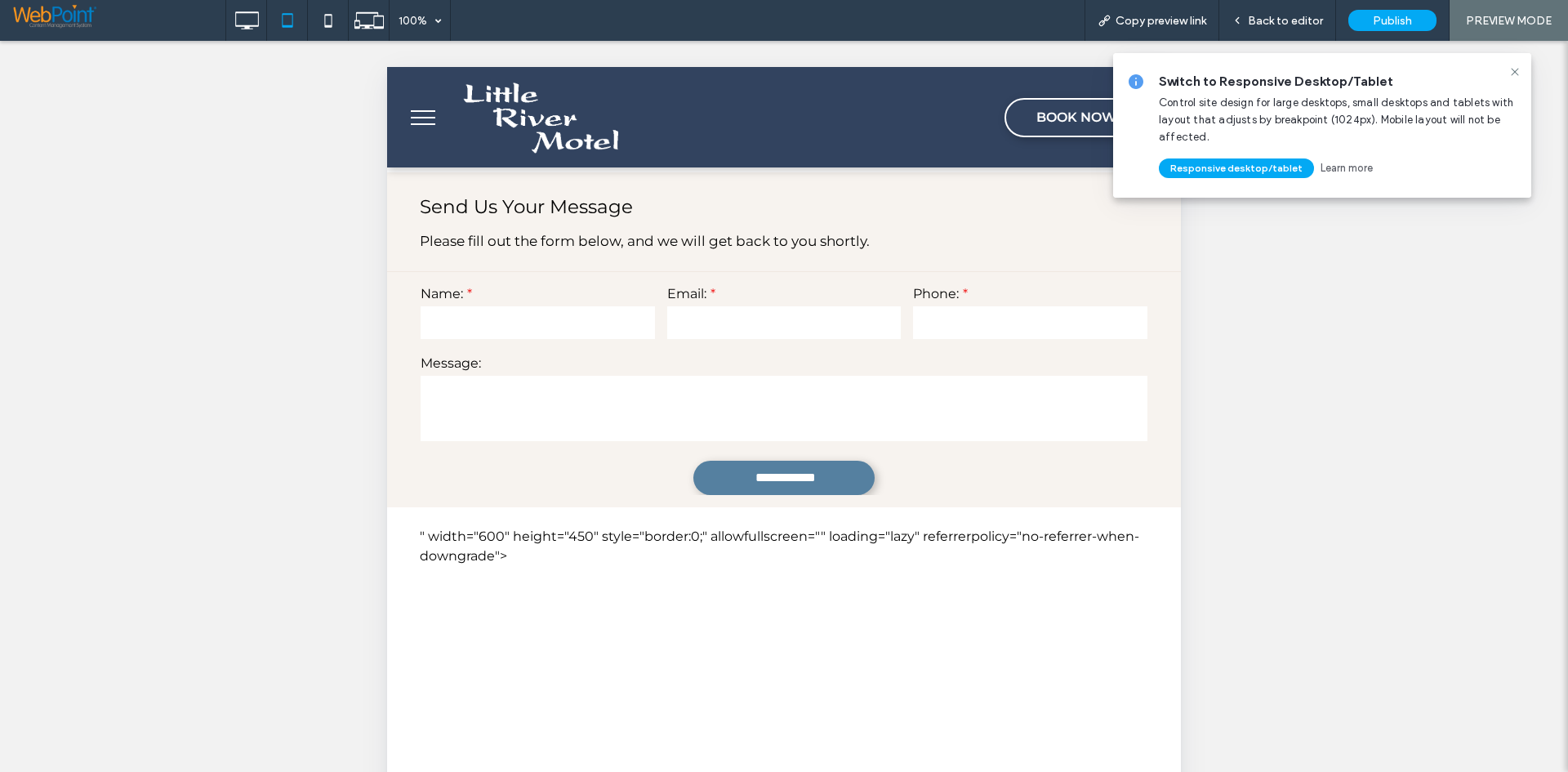 scroll, scrollTop: 674, scrollLeft: 0, axis: vertical 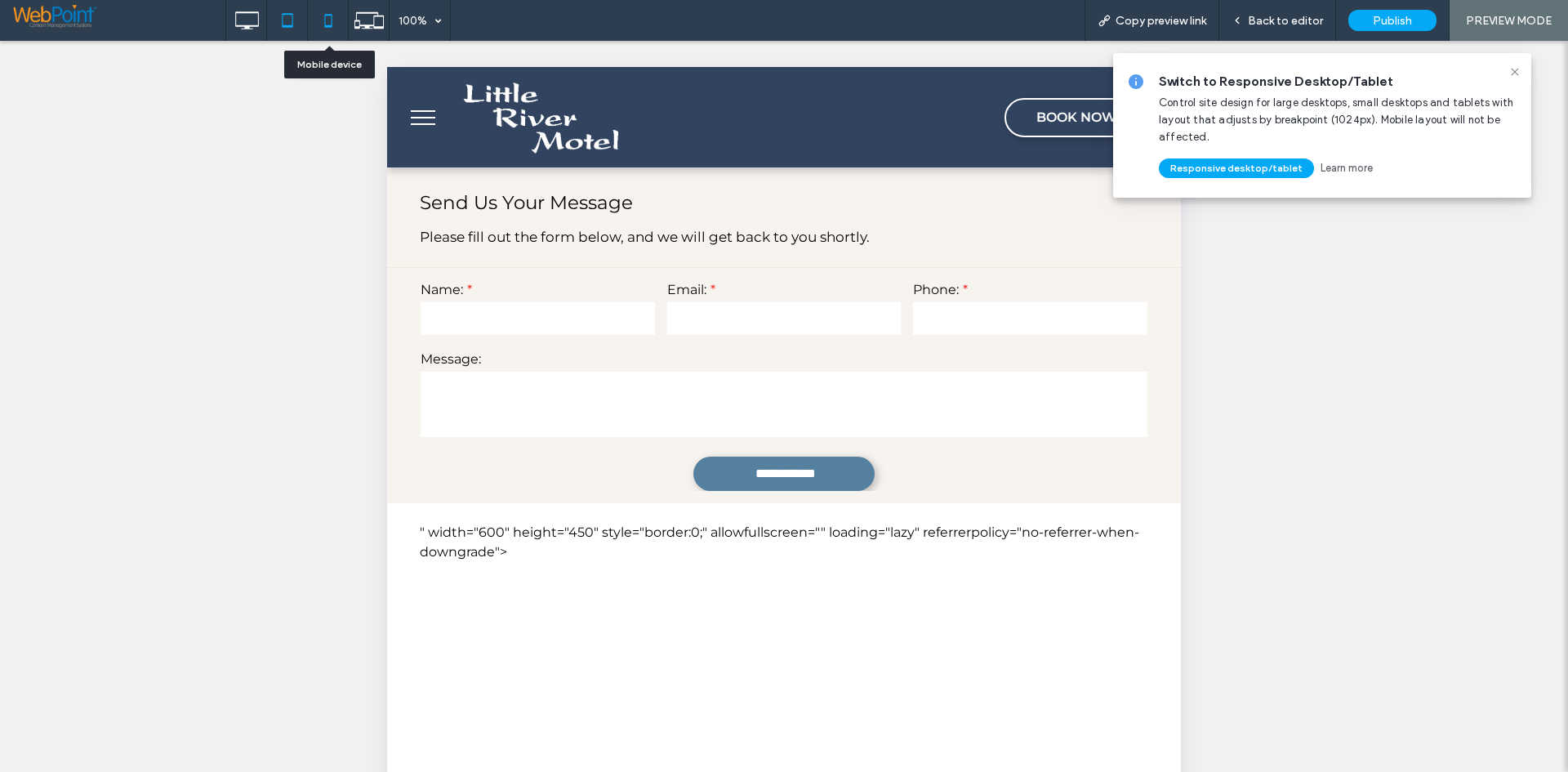 click 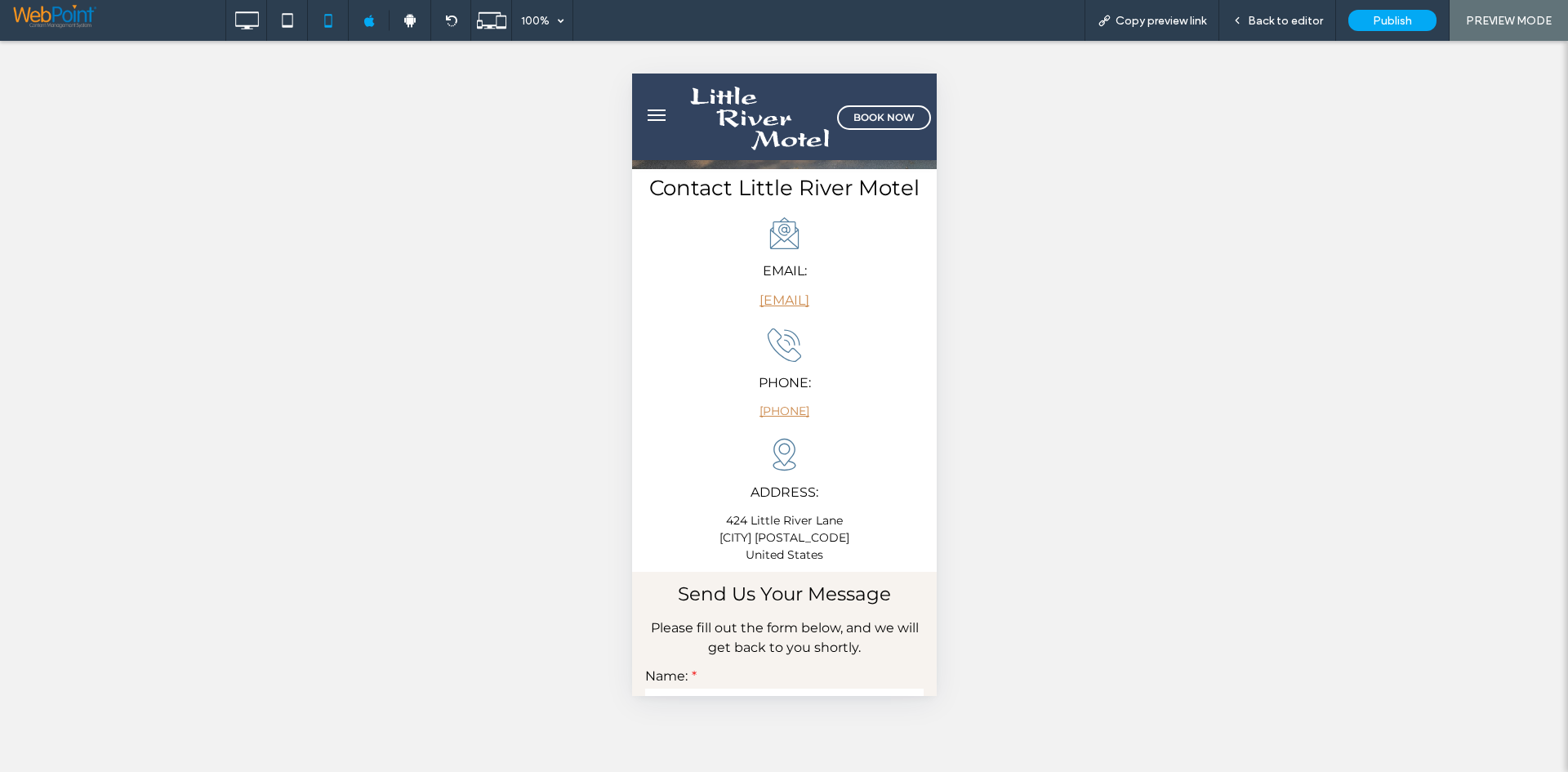 scroll, scrollTop: 0, scrollLeft: 0, axis: both 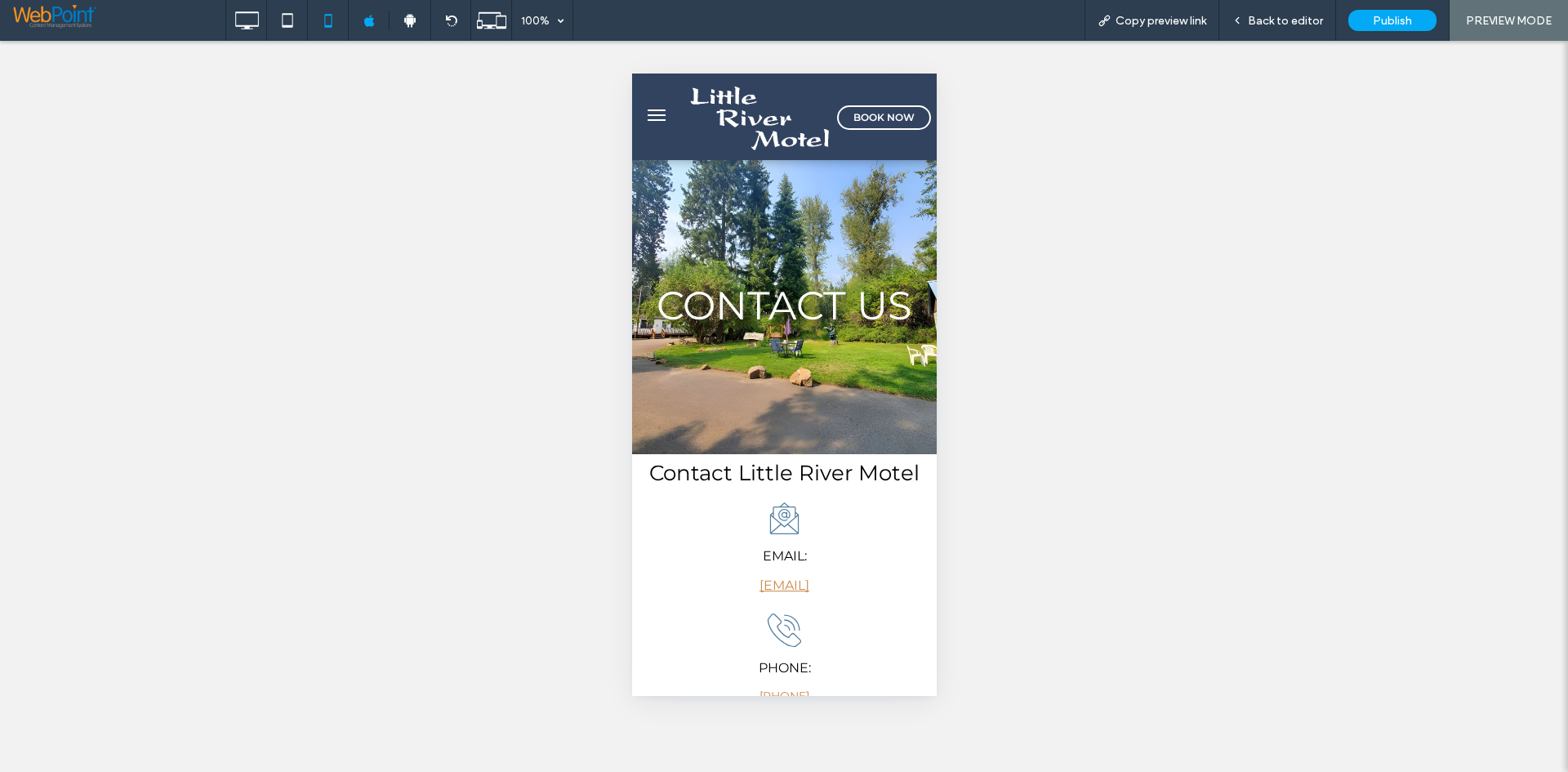 click at bounding box center (656, 115) 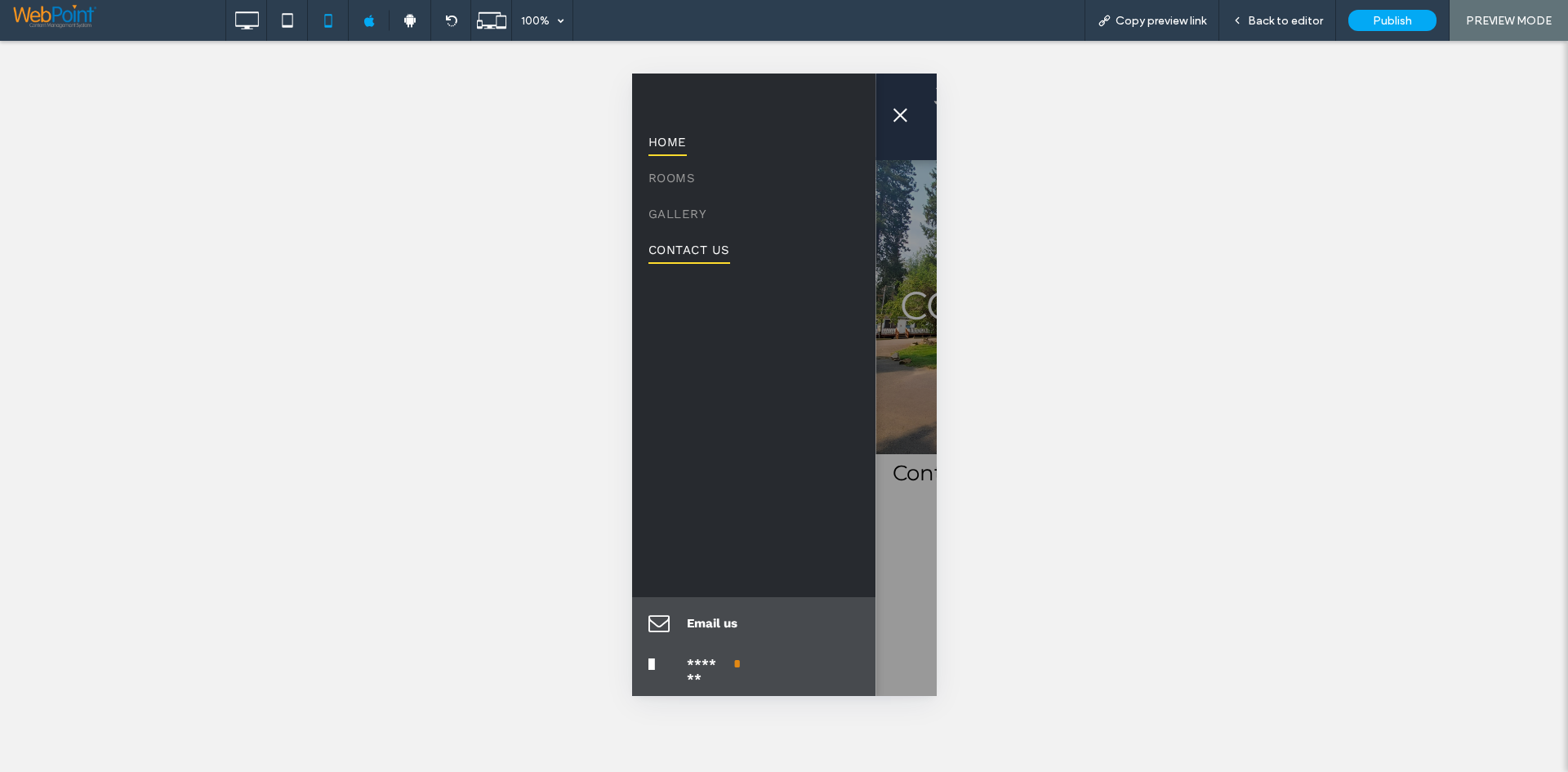 click on "HOME" at bounding box center [666, 142] 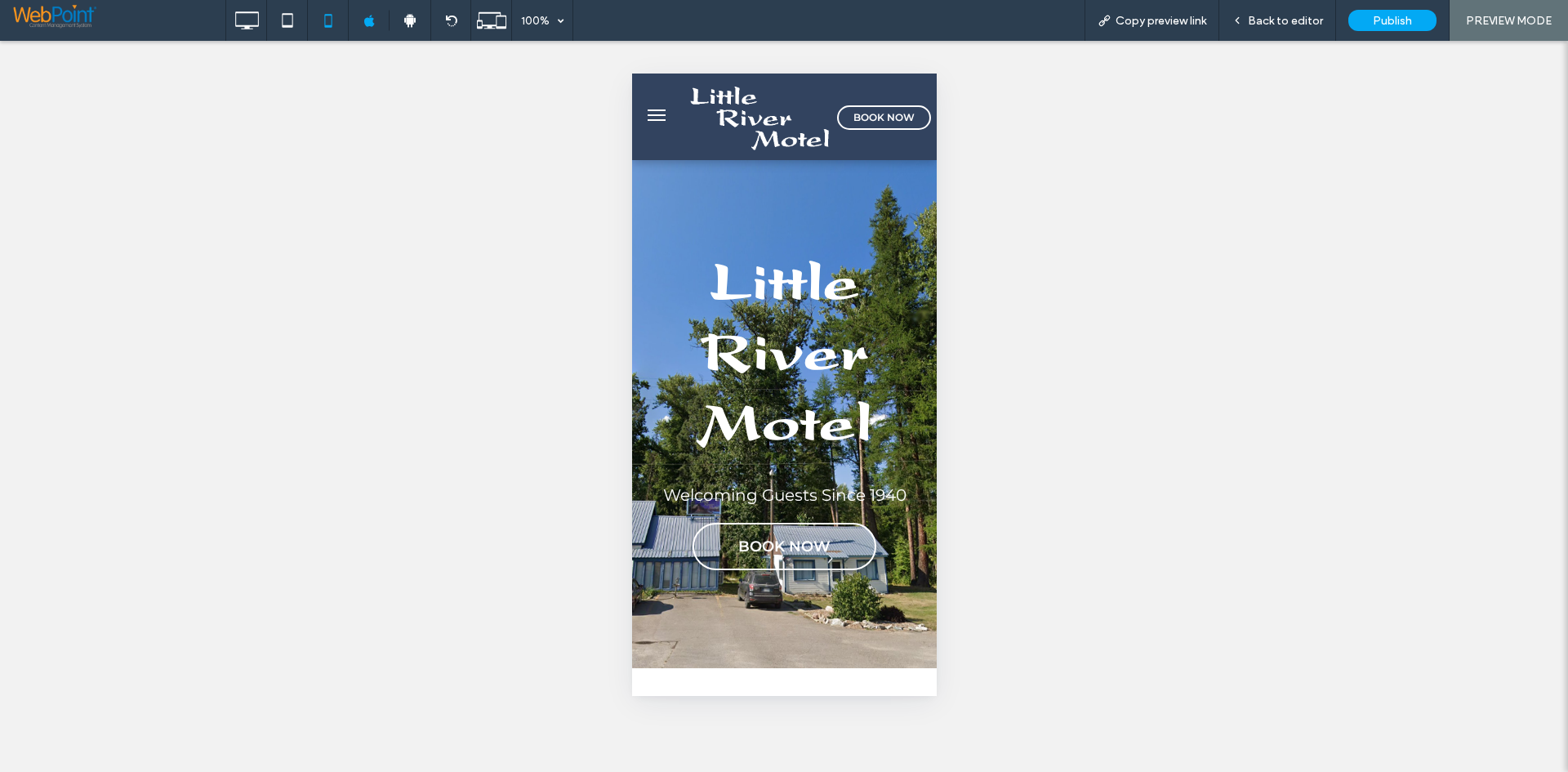 scroll, scrollTop: 0, scrollLeft: 0, axis: both 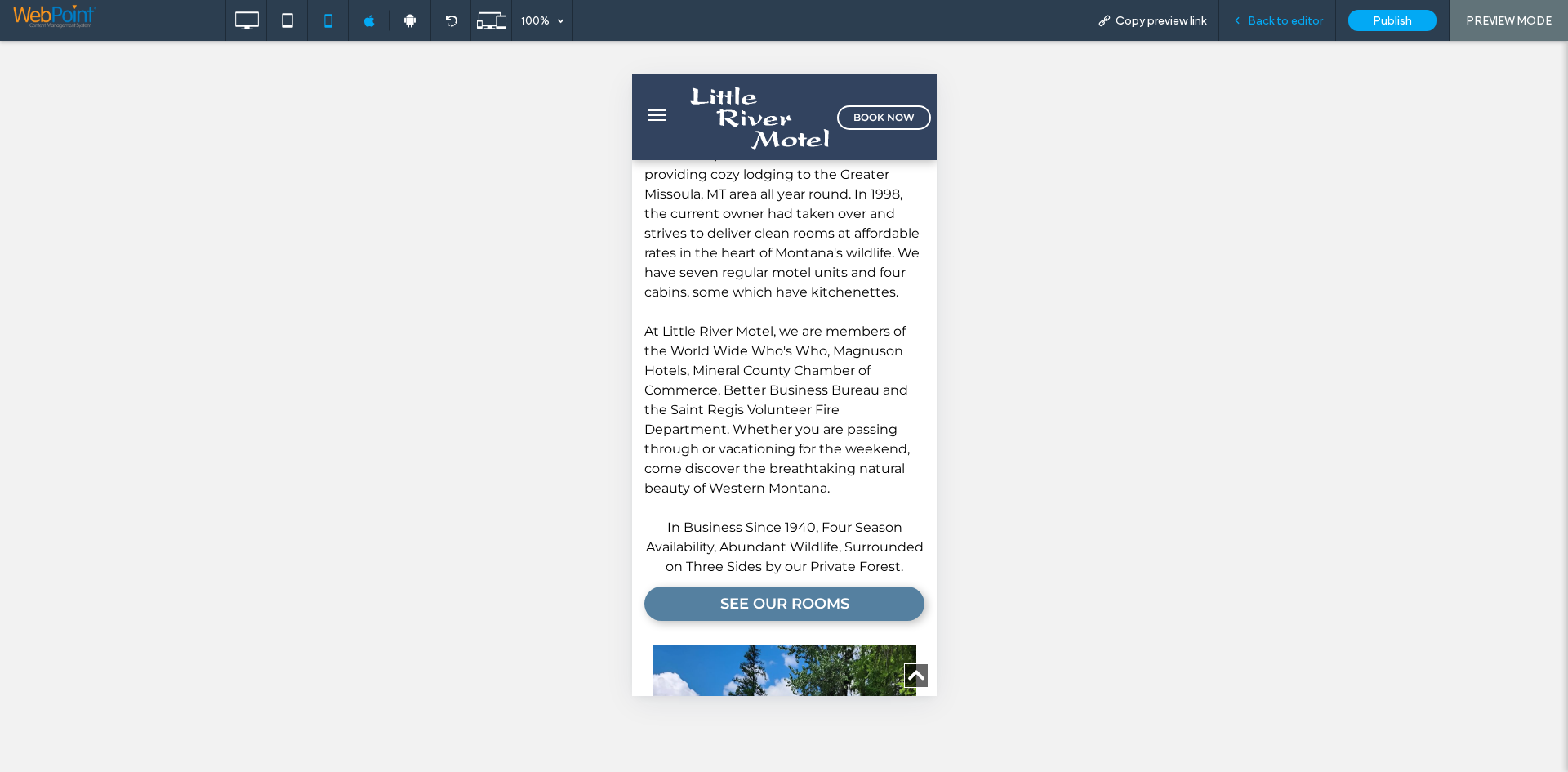 click on "Back to editor" at bounding box center (1277, 20) 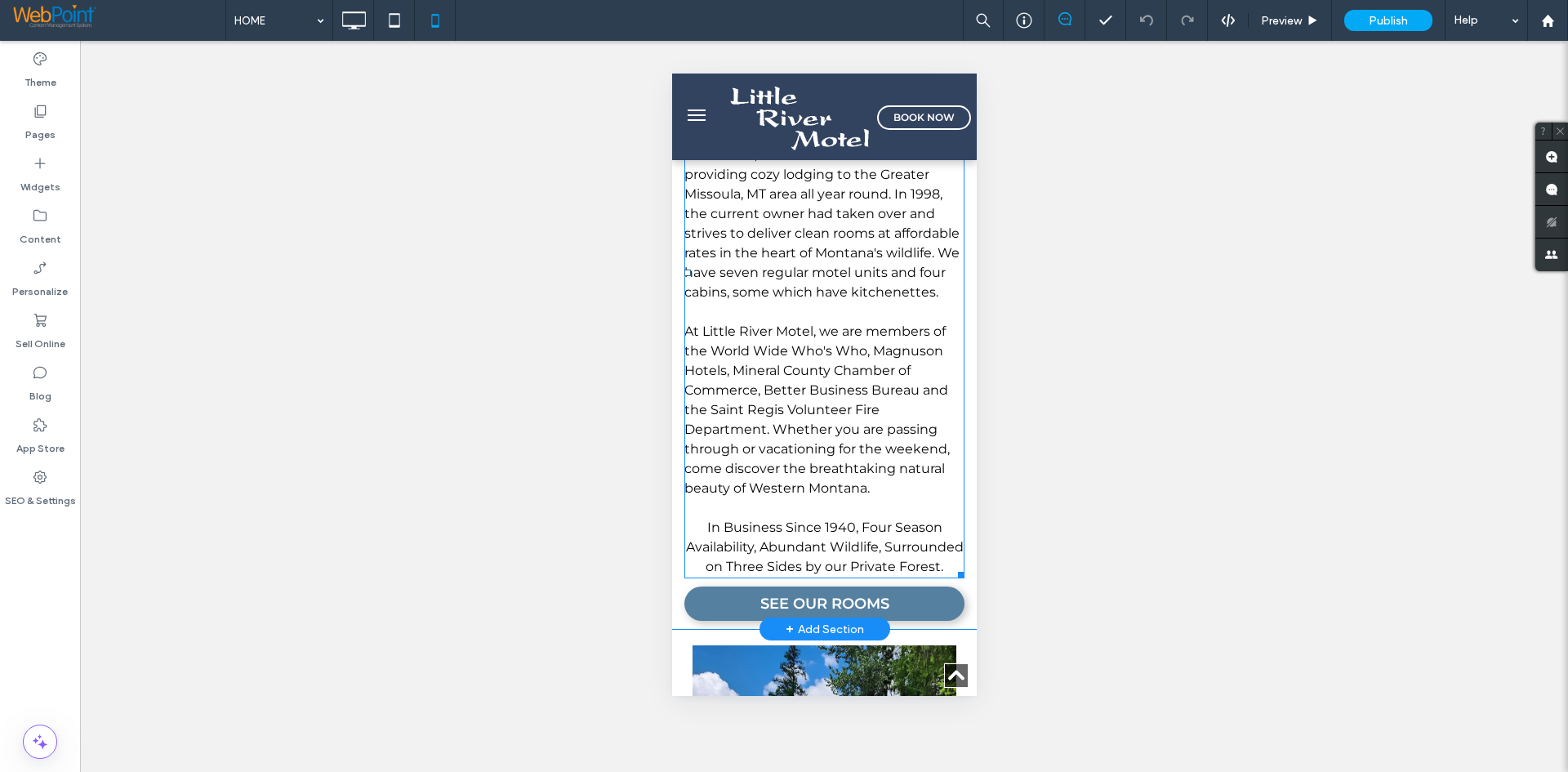 click on "At Little River Motel, we are members of the World Wide Who's Who, Magnuson Hotels, Mineral County Chamber of Commerce, Better Business Bureau and the Saint Regis Volunteer Fire Department. Whether you are passing through or vacationing for the weekend, come discover the breathtaking natural beauty of Western Montana." at bounding box center [823, 410] 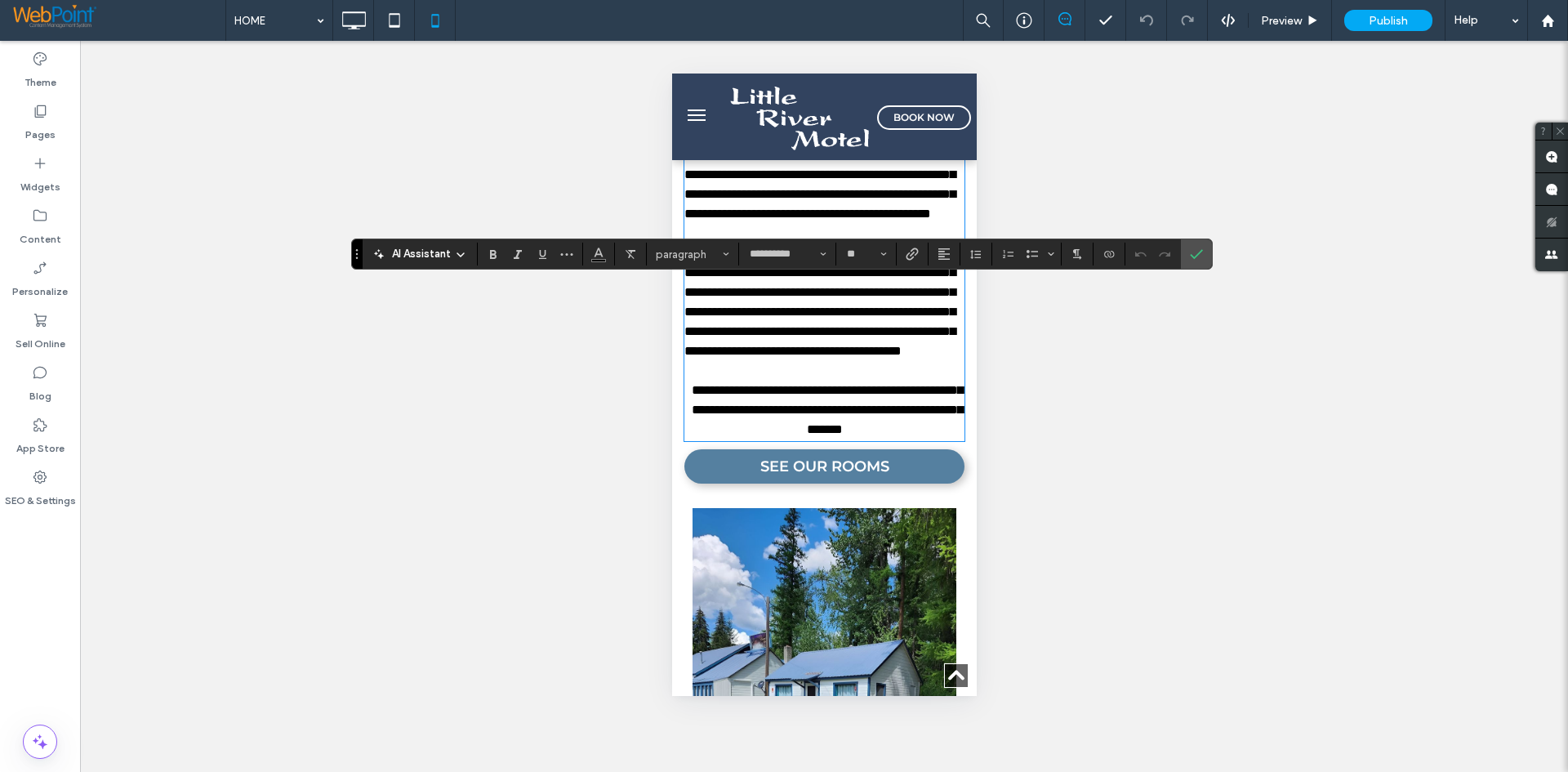 scroll, scrollTop: 411, scrollLeft: 0, axis: vertical 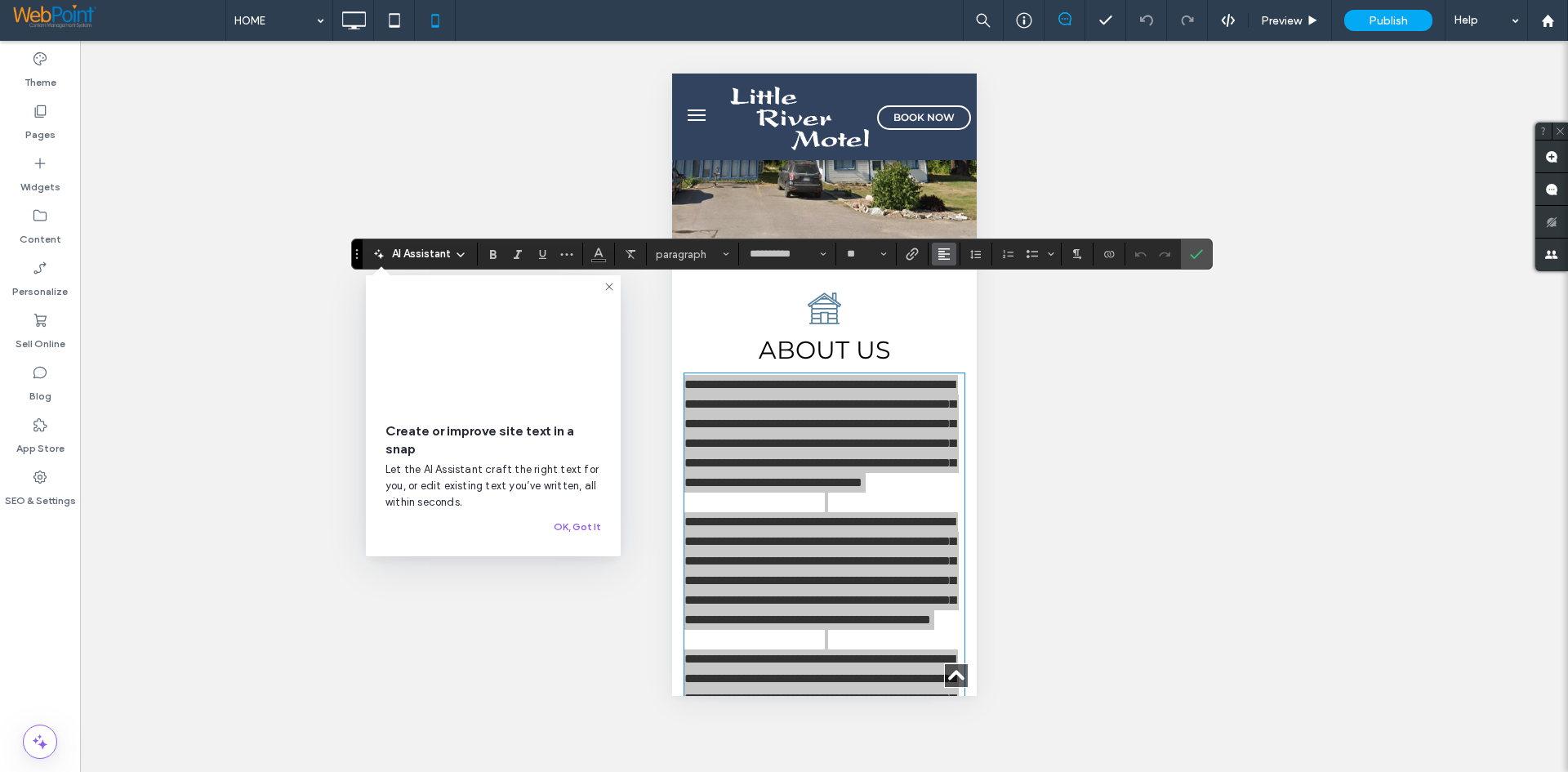 click 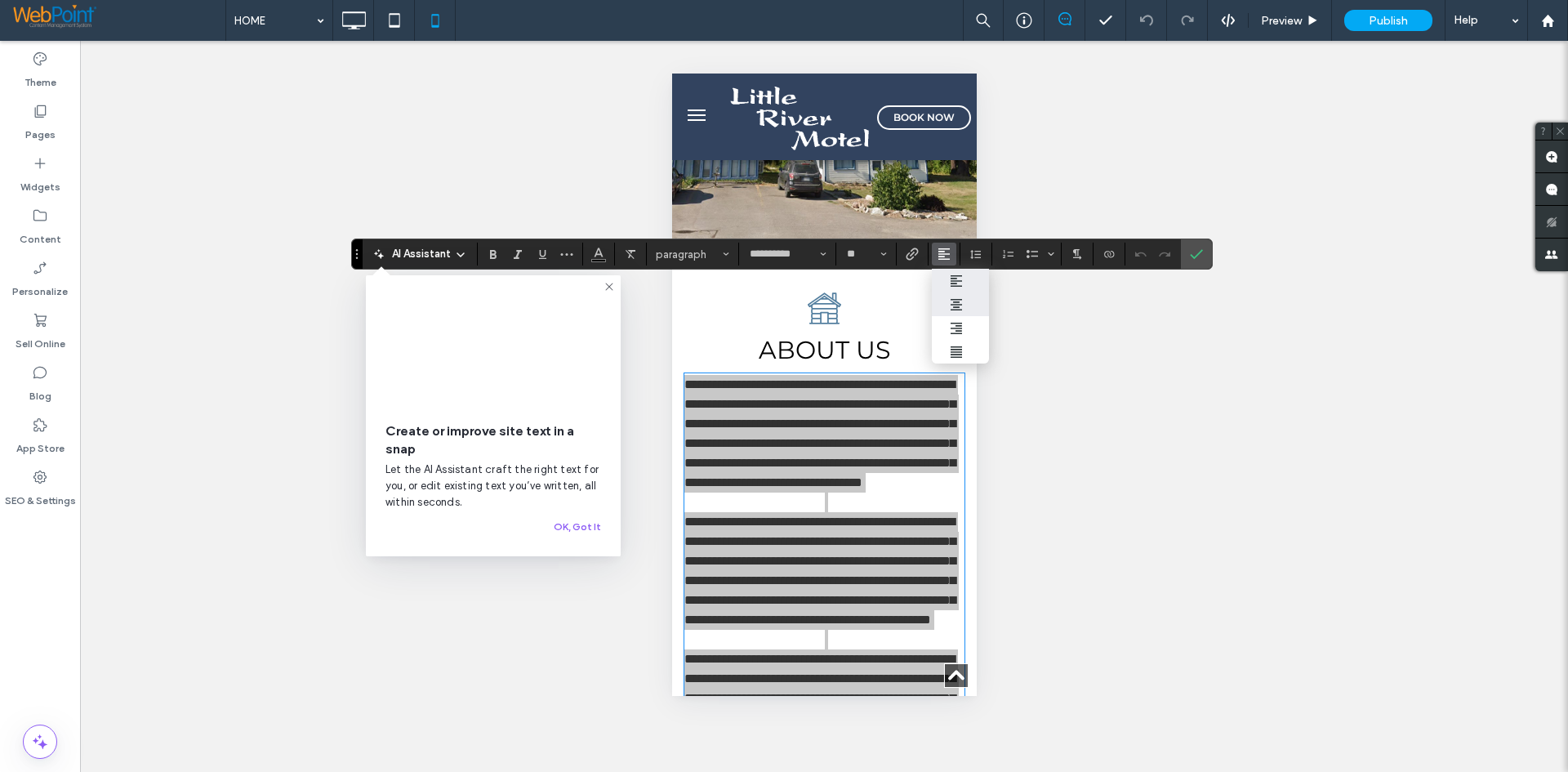 click at bounding box center (960, 305) 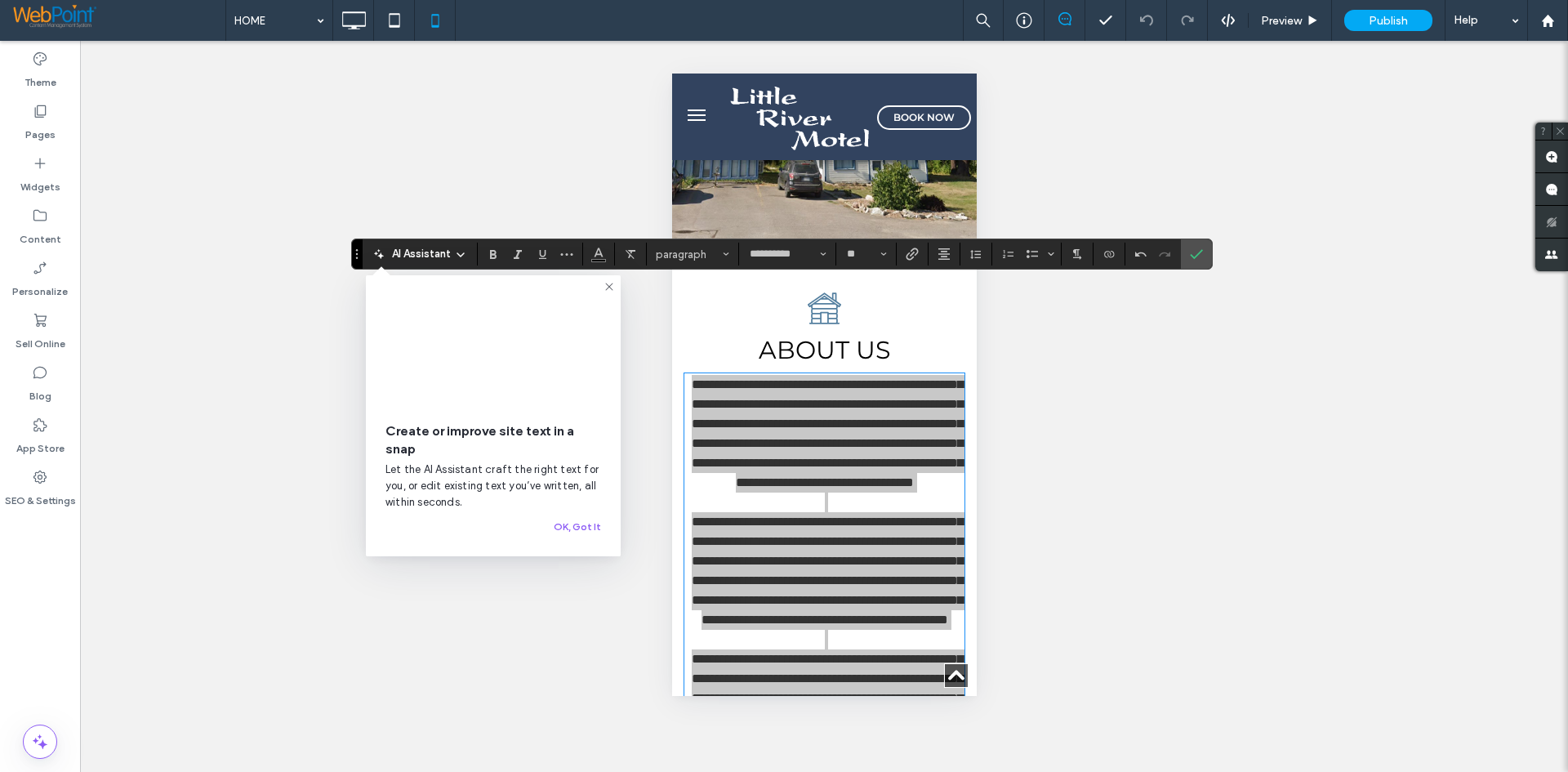 click on "Unhide?
Yes
Unhide?
Yes" at bounding box center (824, 406) 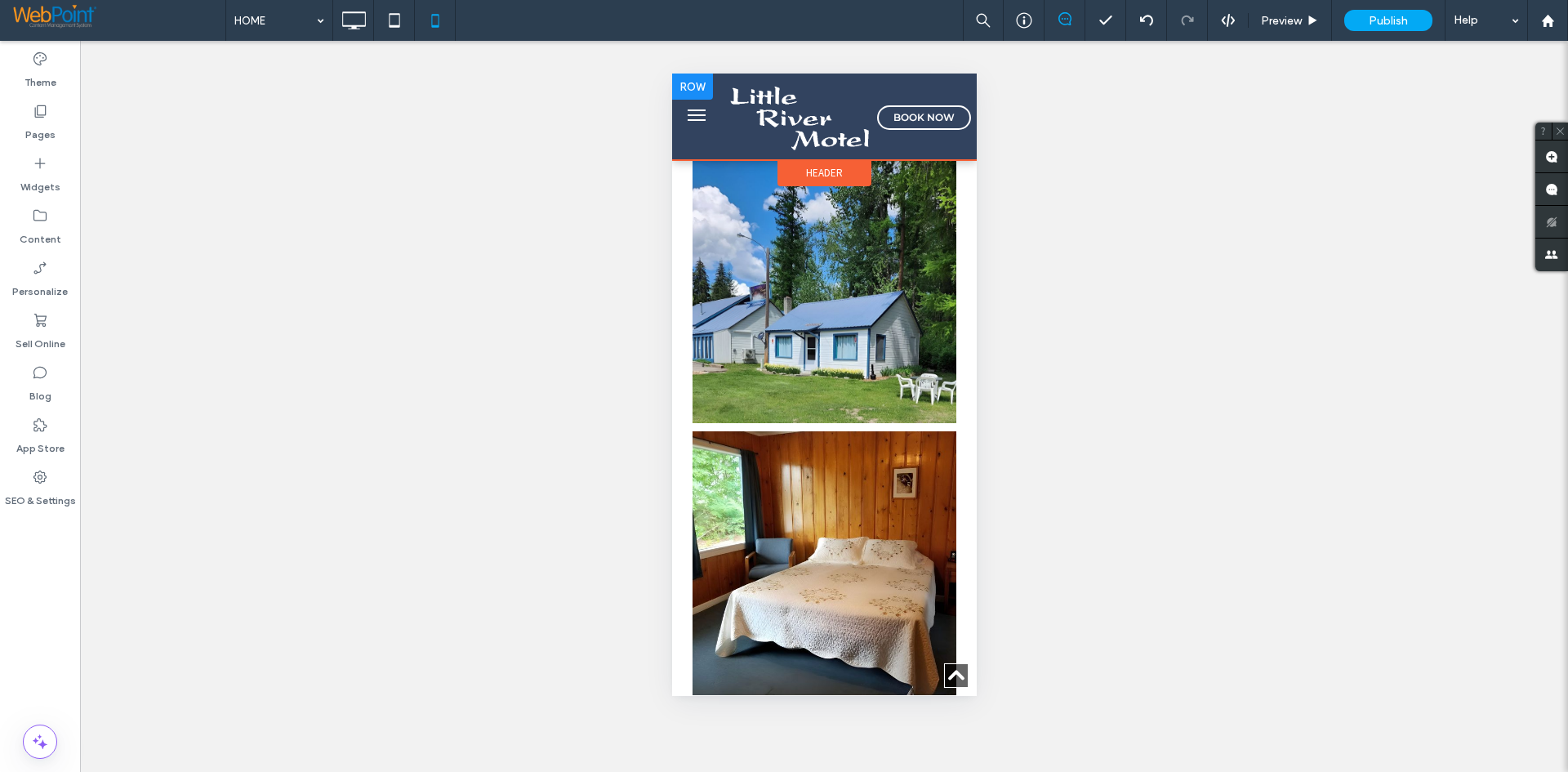 scroll, scrollTop: 1275, scrollLeft: 0, axis: vertical 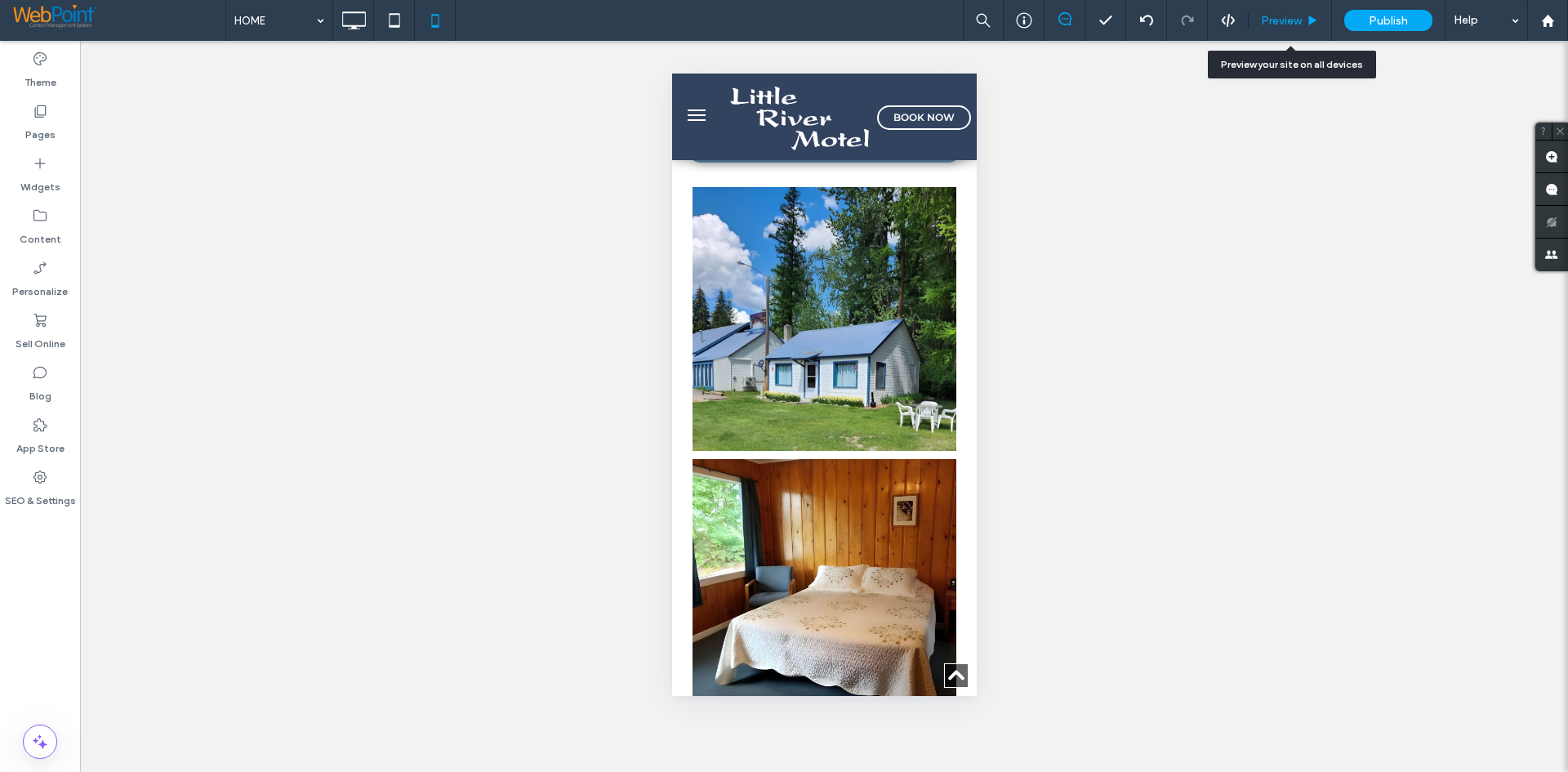 click on "Preview" at bounding box center [1281, 20] 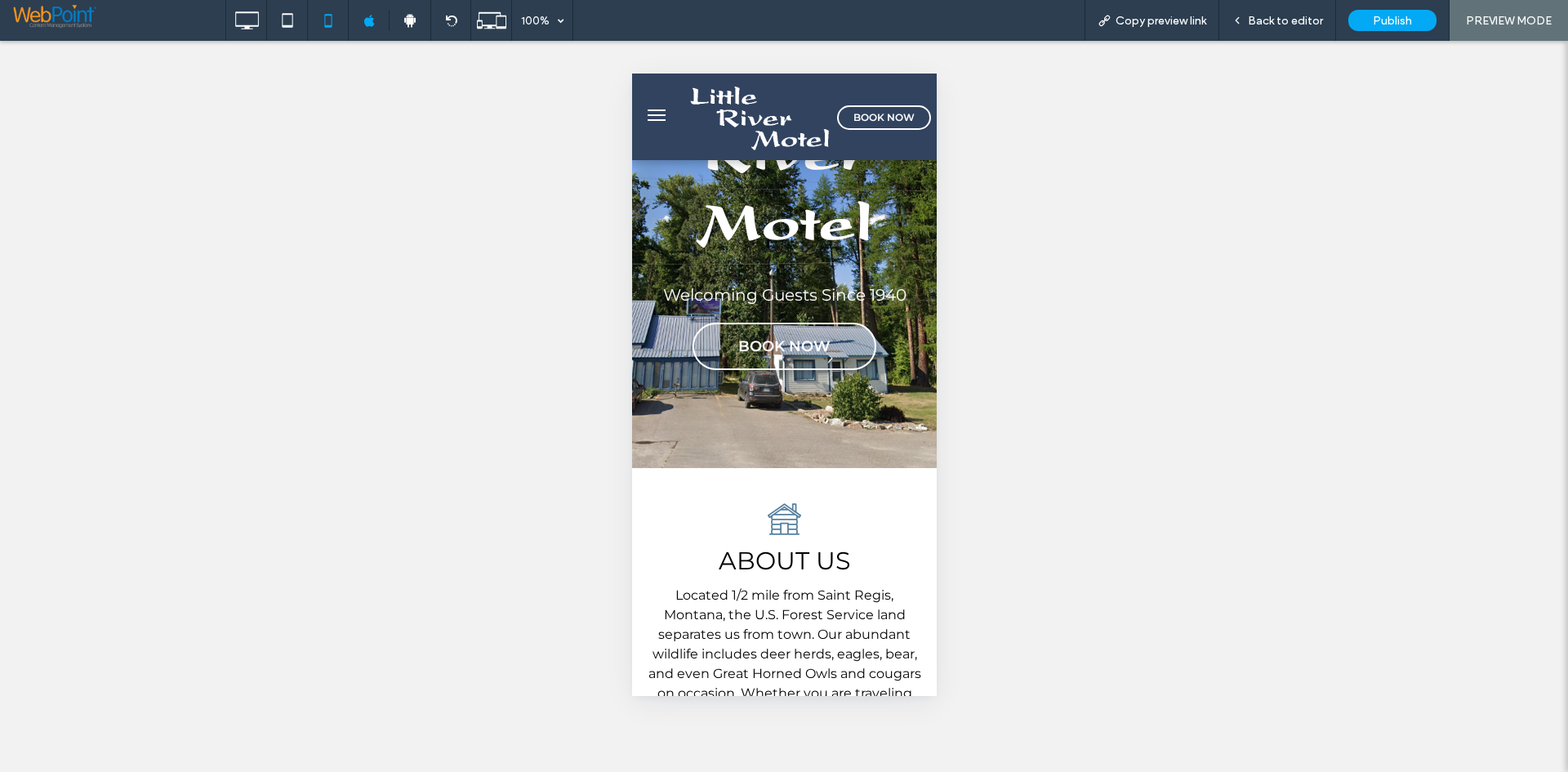scroll, scrollTop: 0, scrollLeft: 0, axis: both 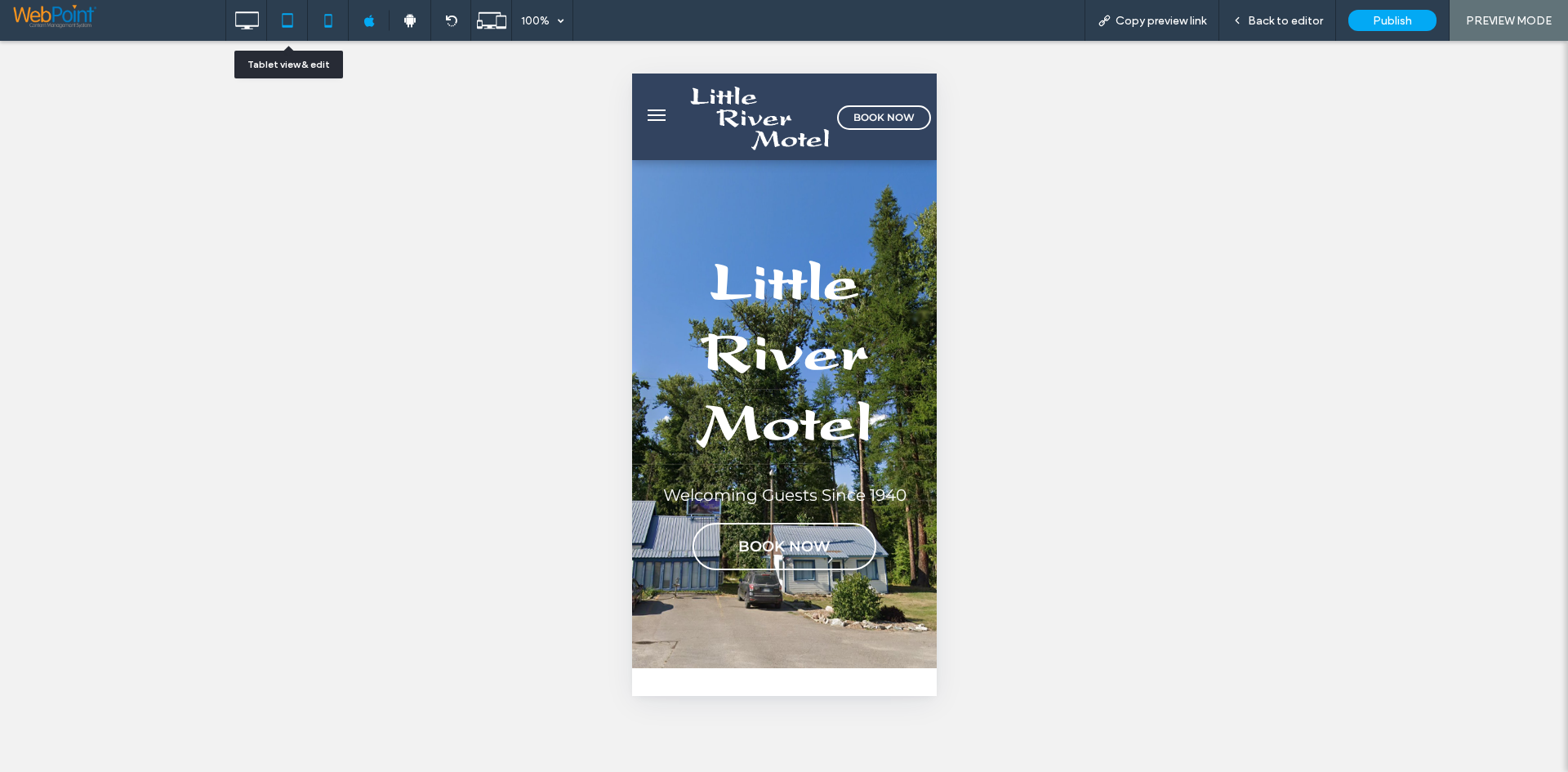 click 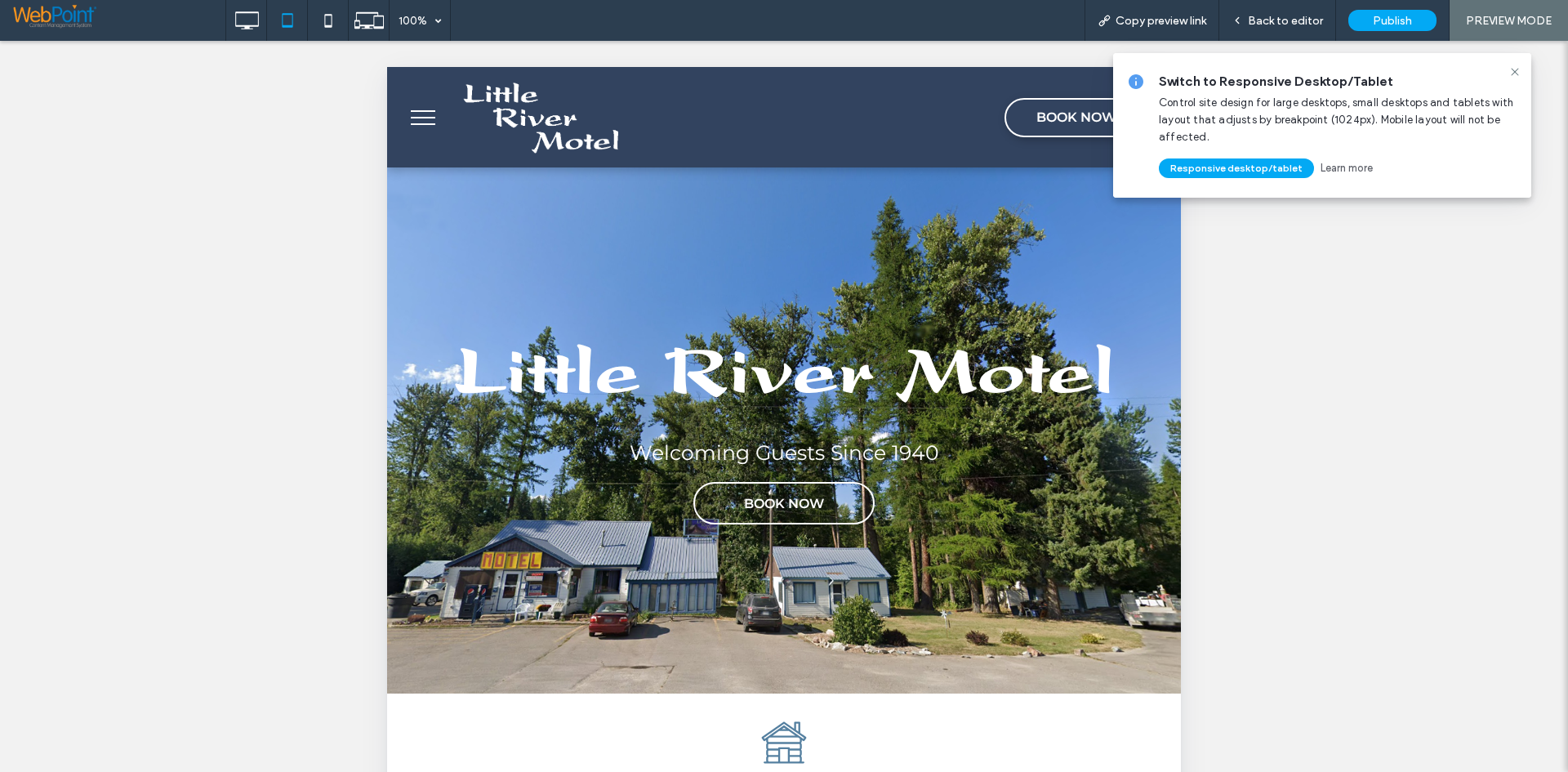 scroll, scrollTop: 0, scrollLeft: 0, axis: both 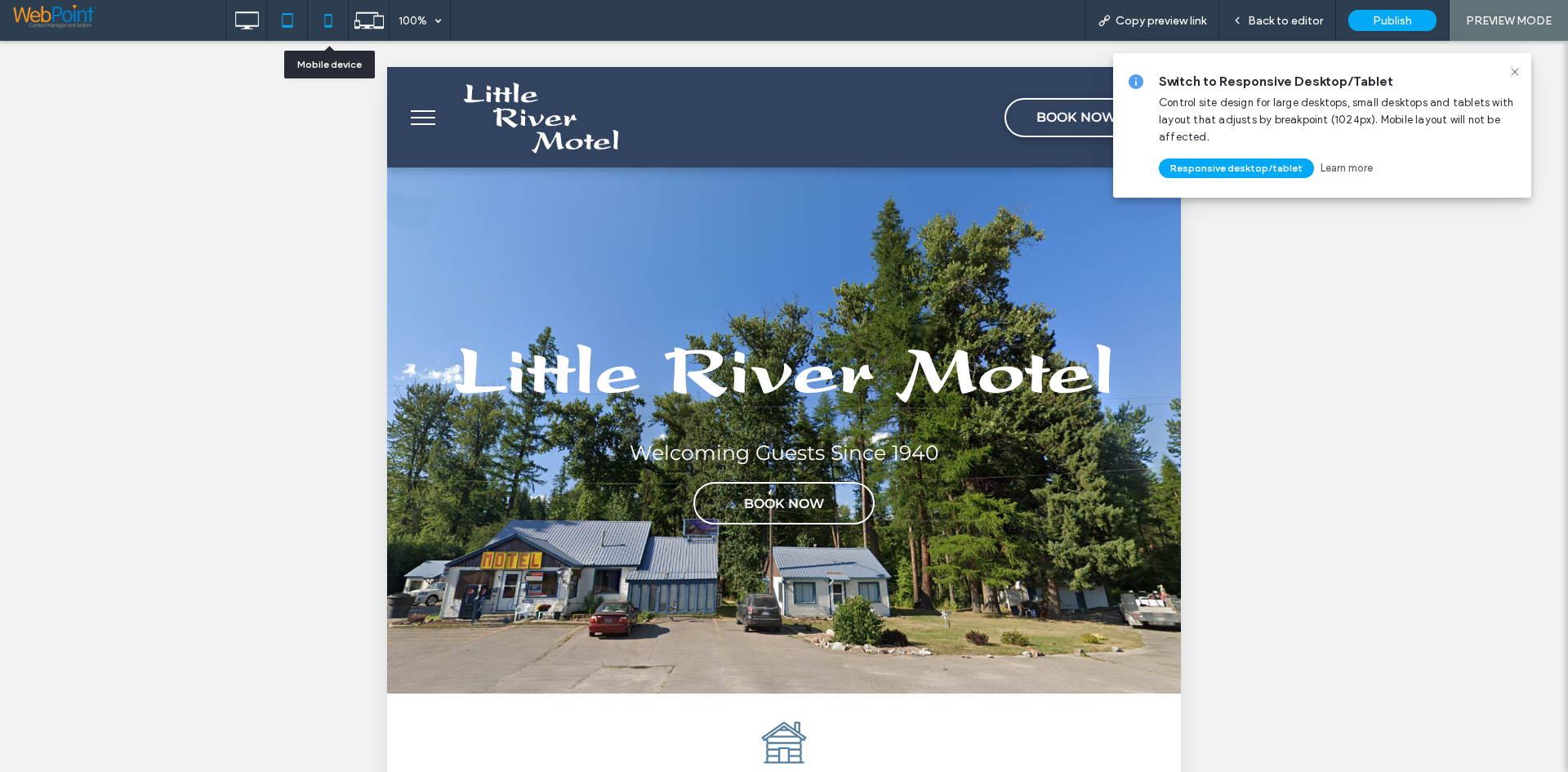 click 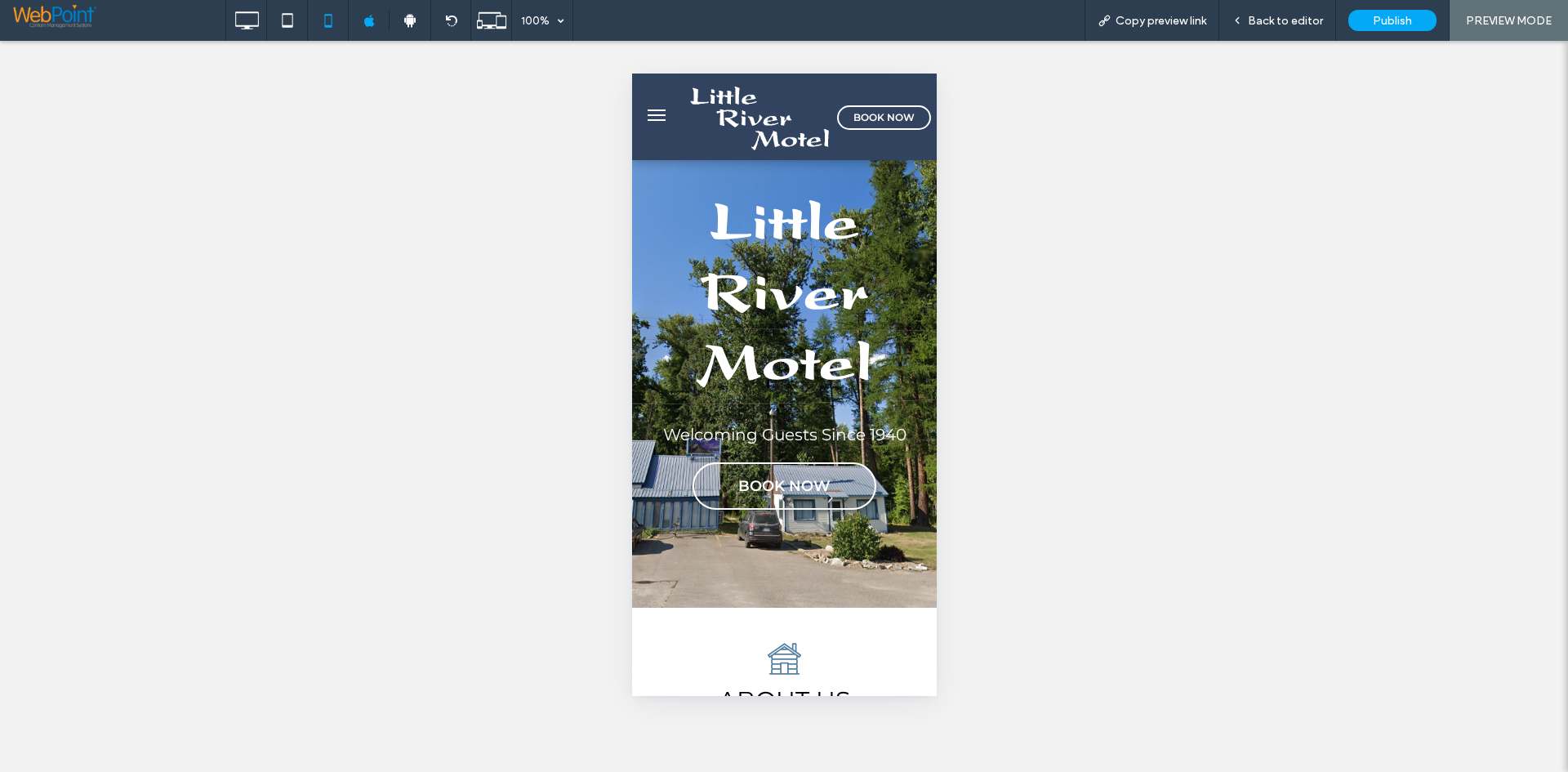 scroll, scrollTop: 0, scrollLeft: 0, axis: both 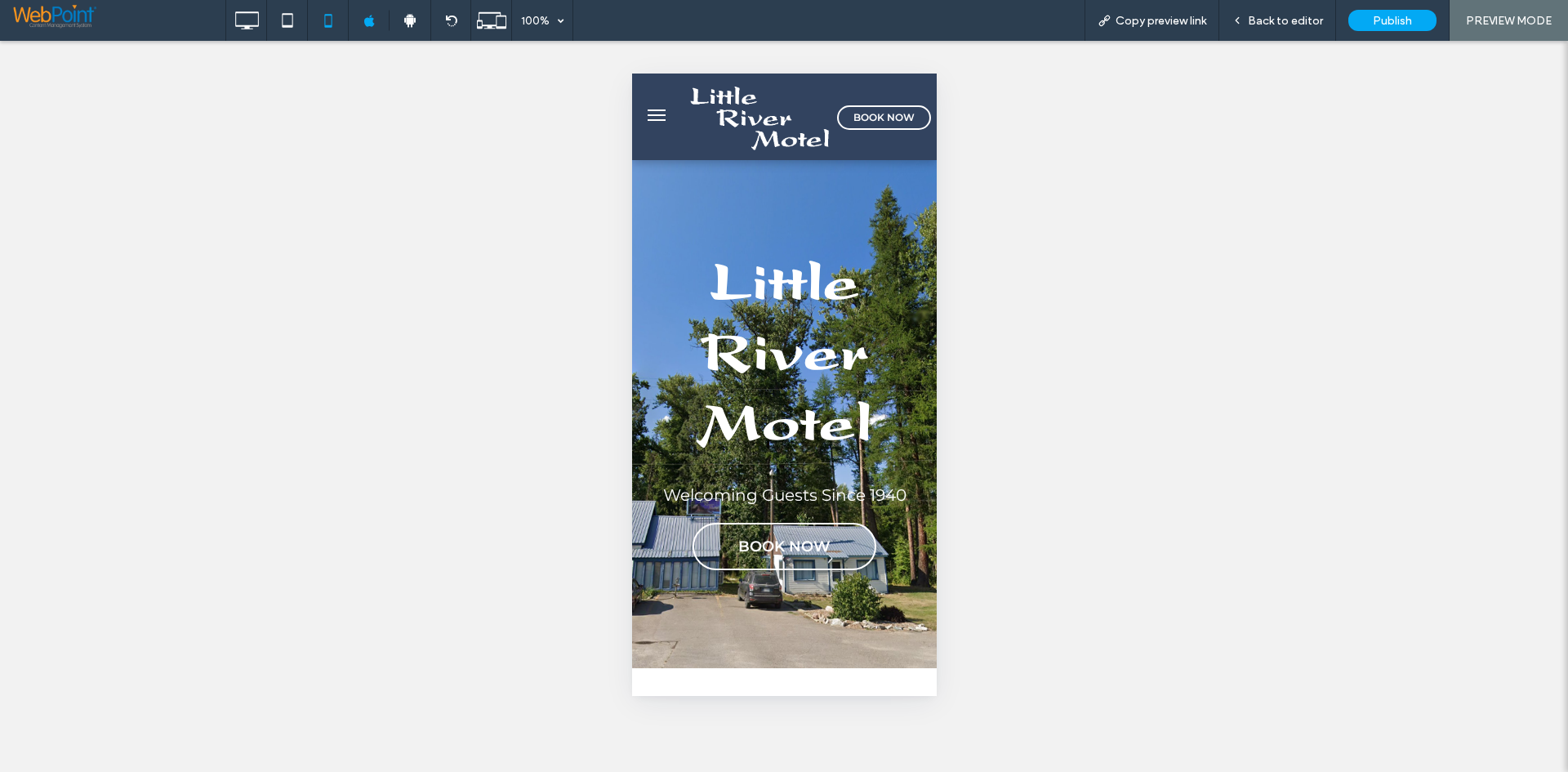 click at bounding box center [656, 115] 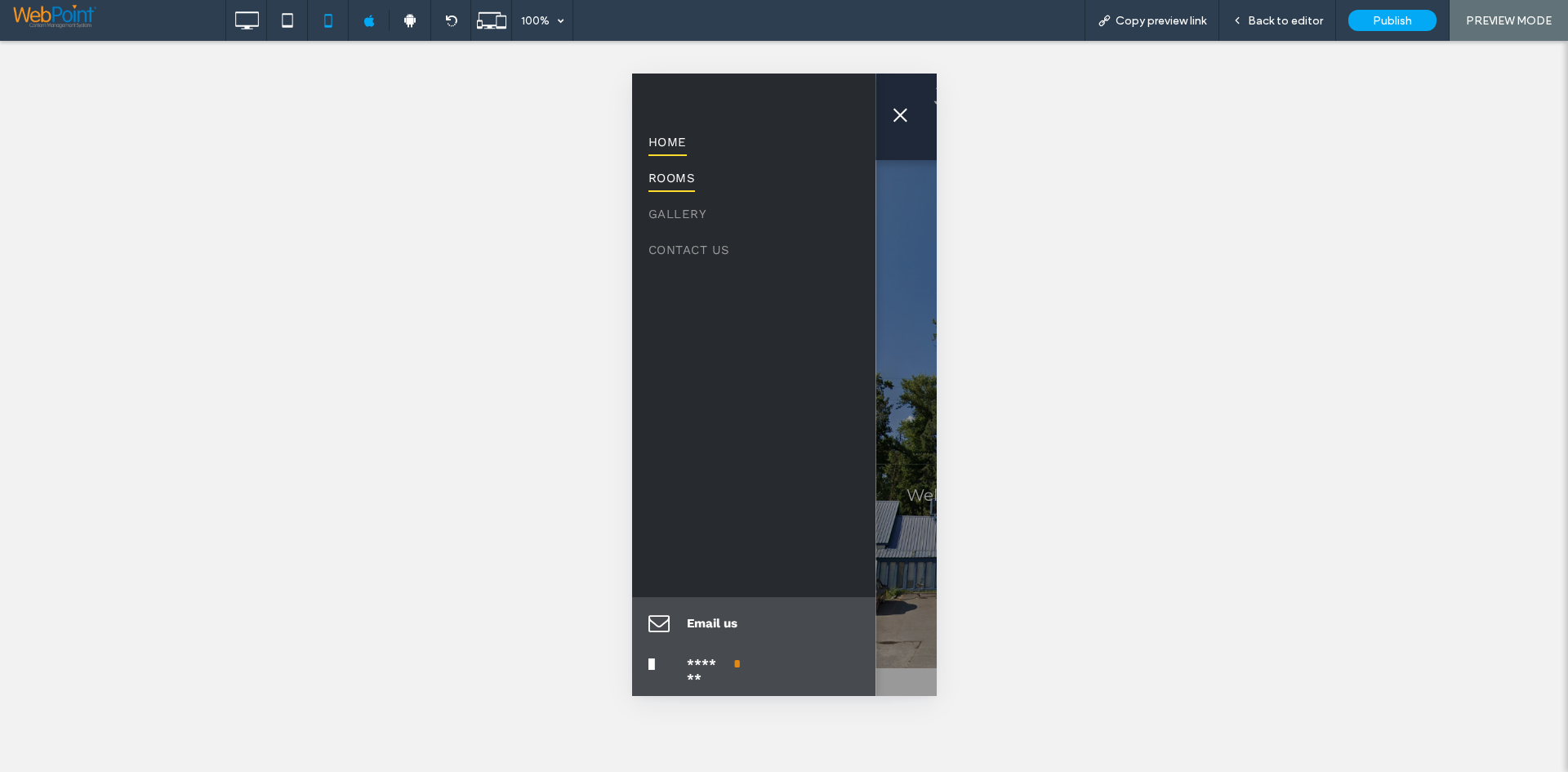 click on "ROOMS" at bounding box center (670, 178) 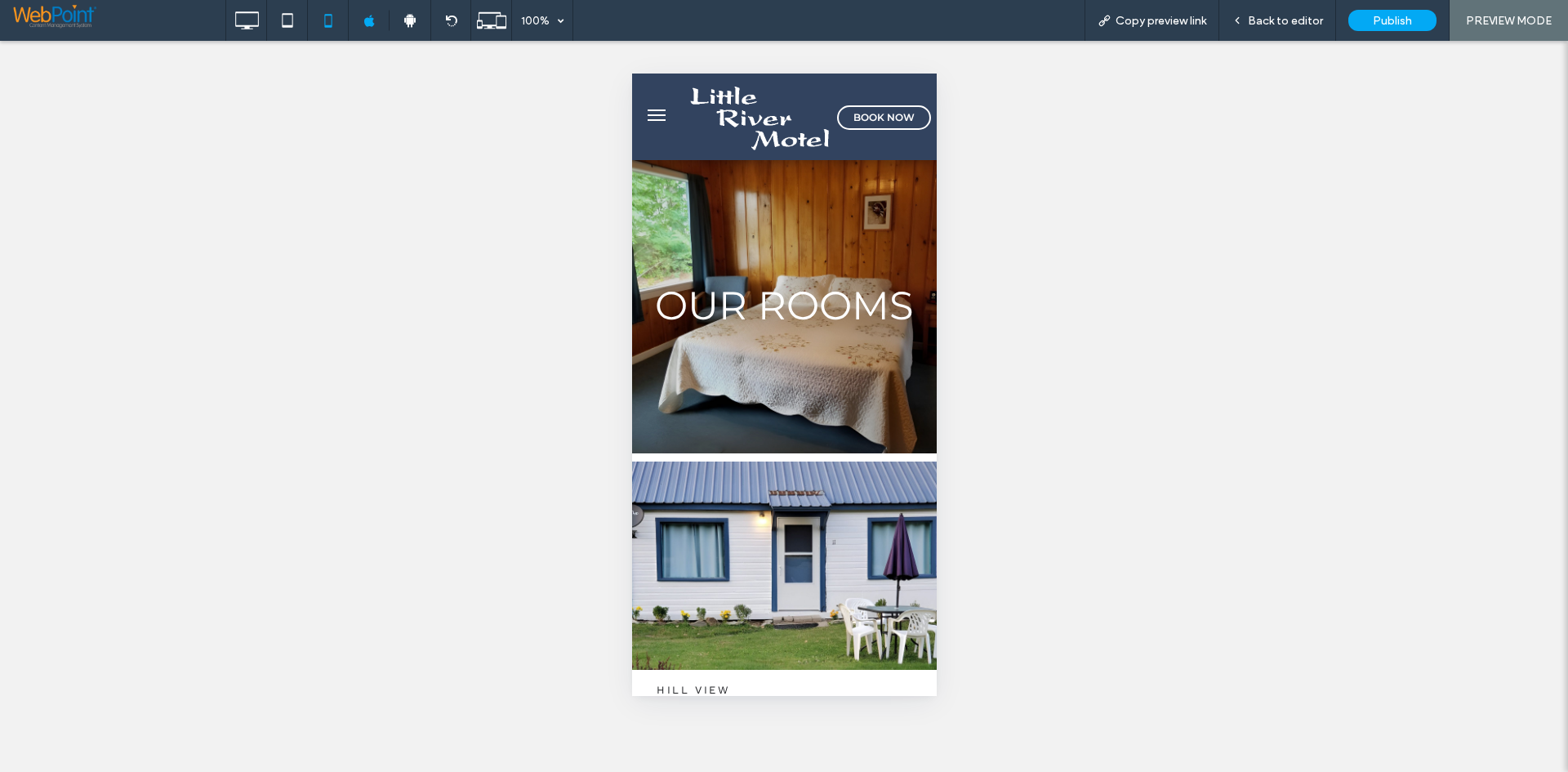 scroll, scrollTop: 0, scrollLeft: 0, axis: both 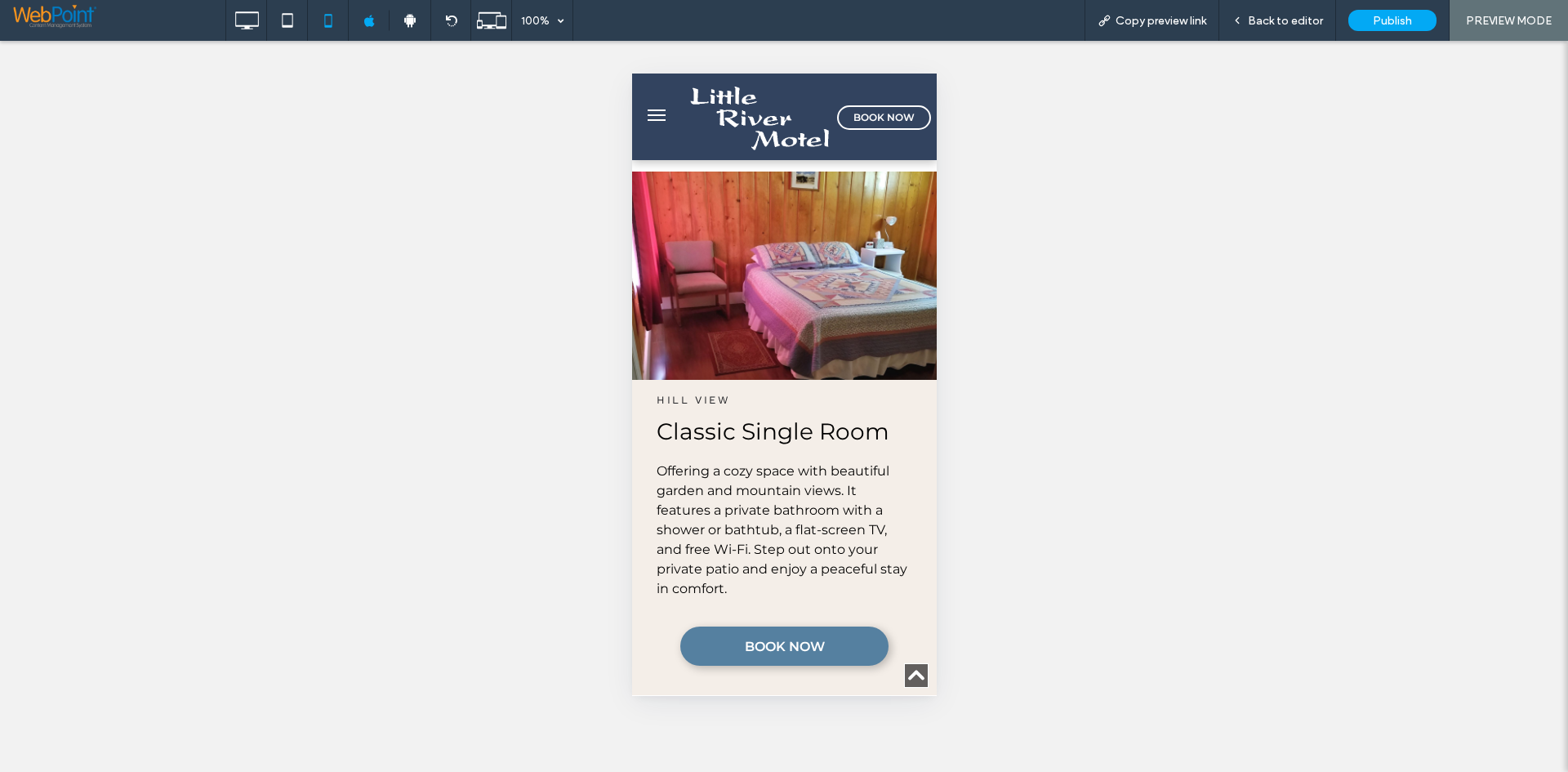 click at bounding box center [656, 115] 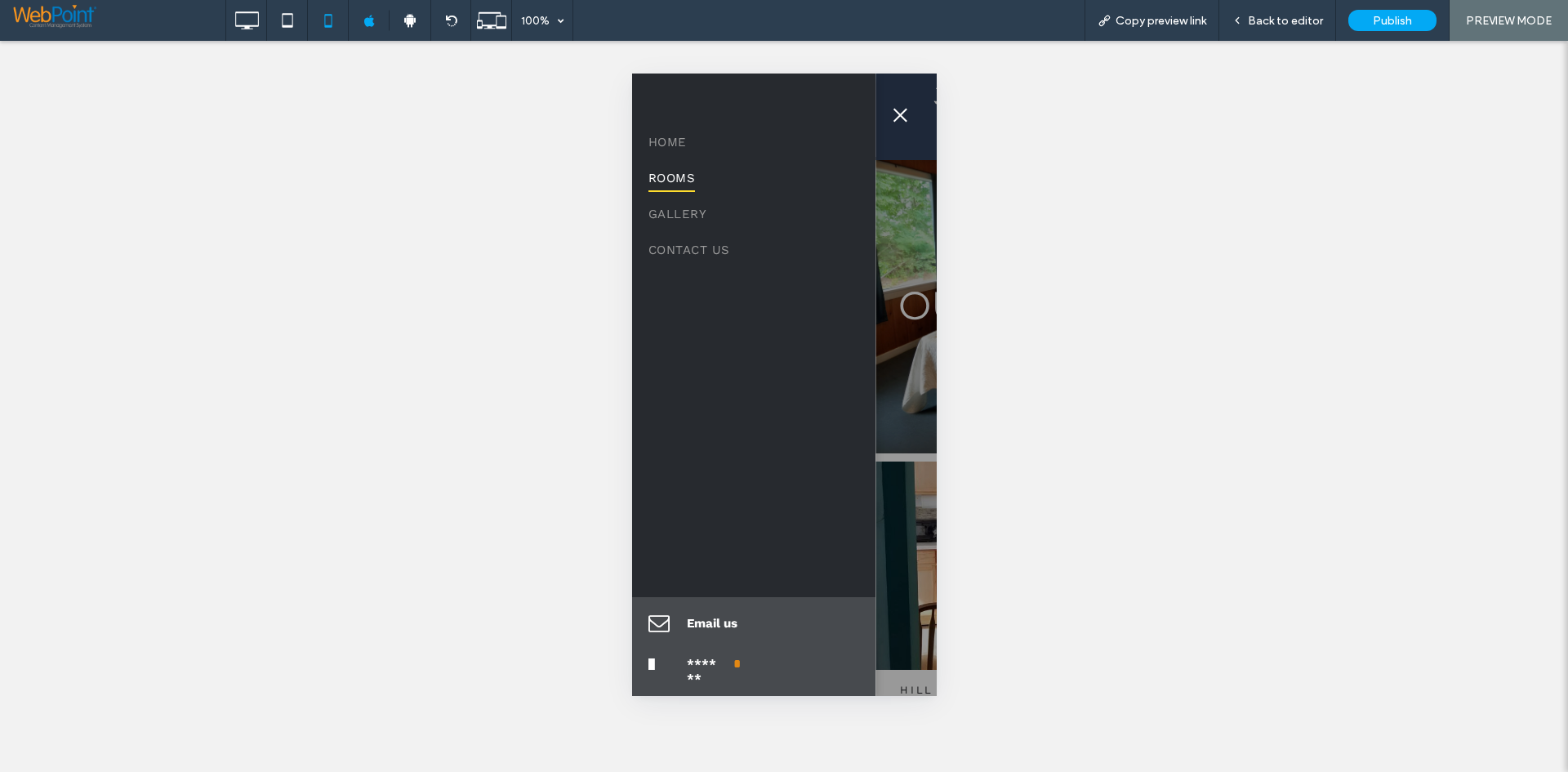 scroll, scrollTop: 0, scrollLeft: 0, axis: both 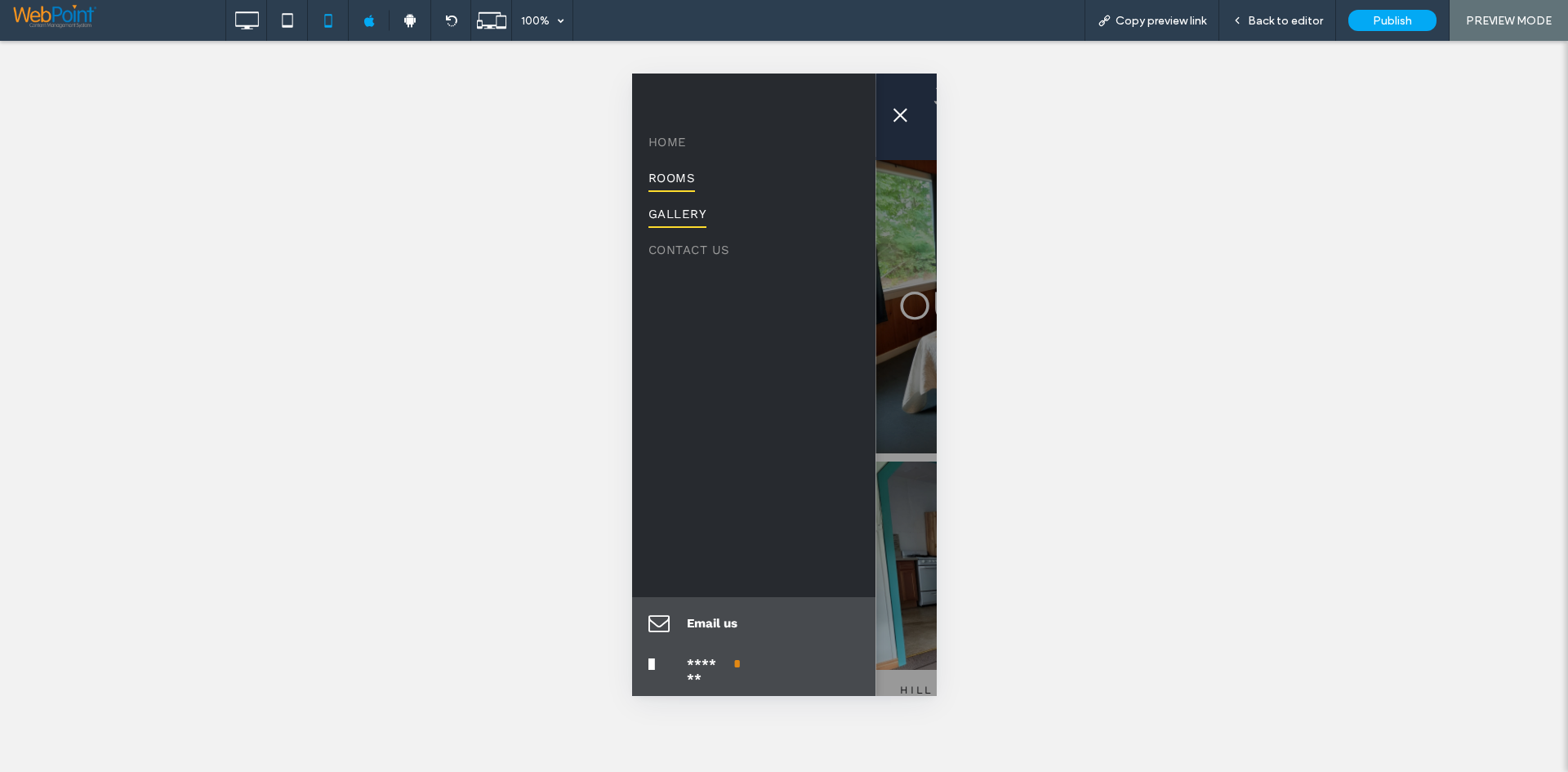 click on "GALLERY" at bounding box center [676, 214] 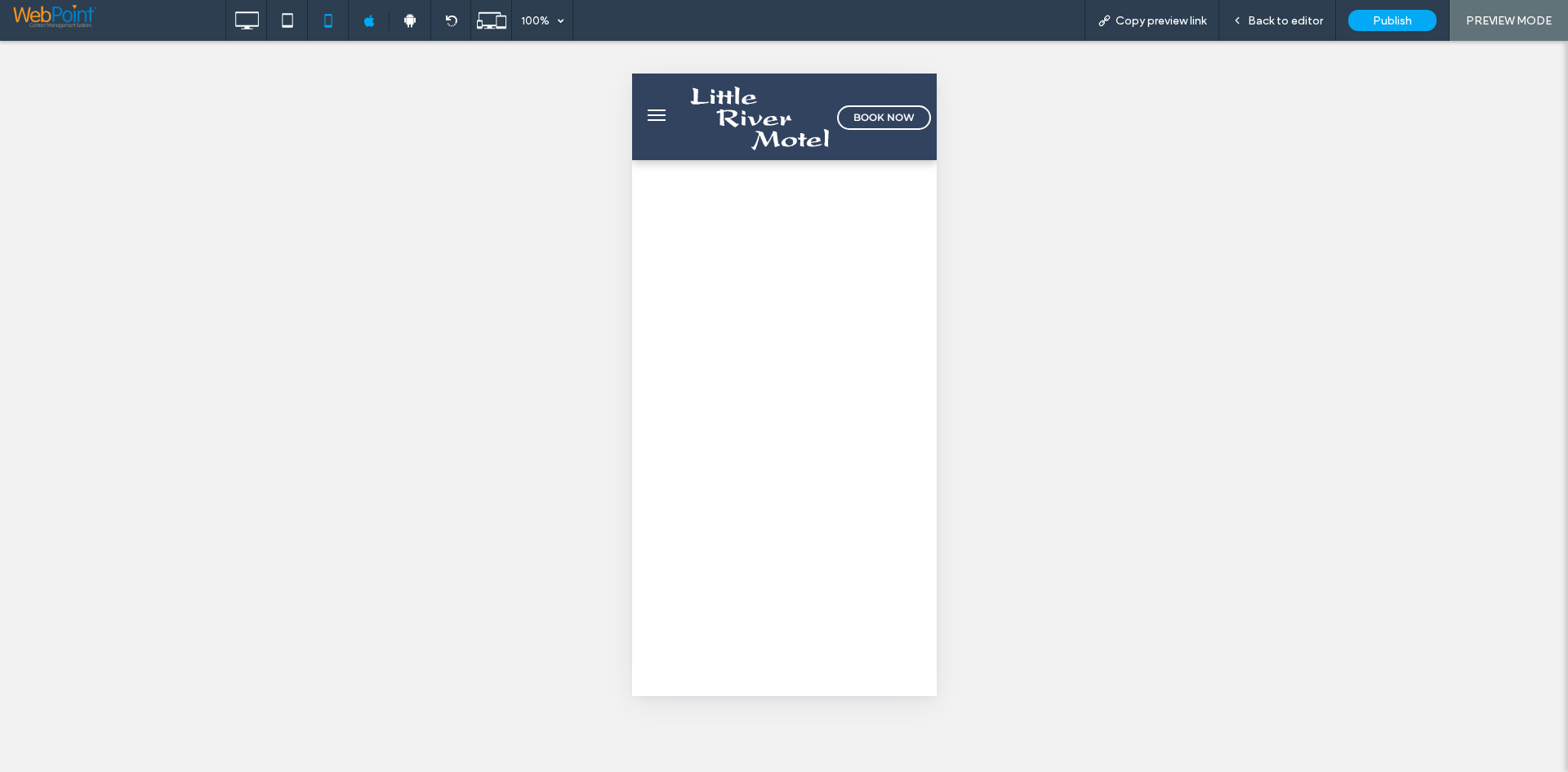 scroll, scrollTop: 0, scrollLeft: 0, axis: both 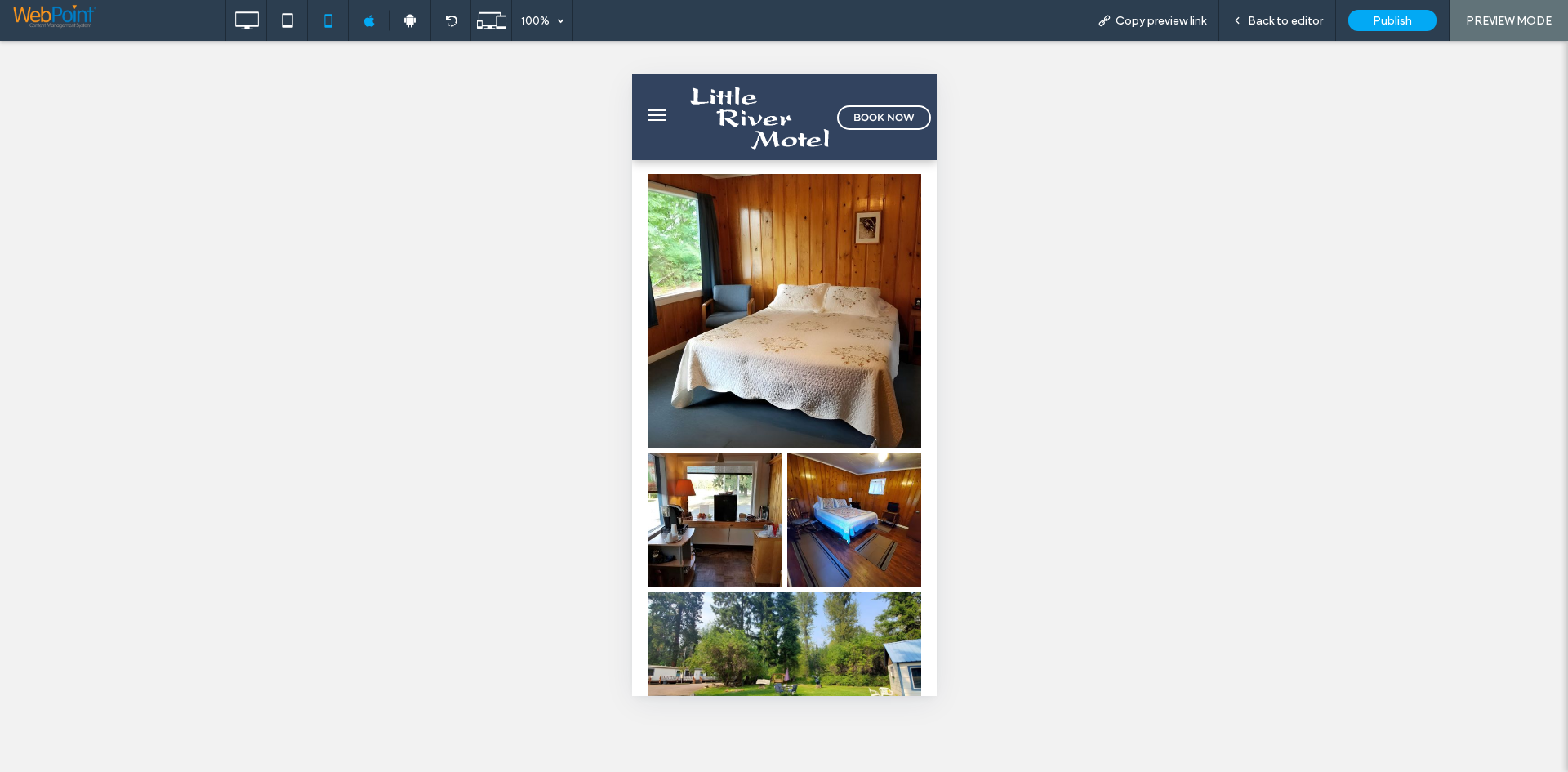click at bounding box center (656, 115) 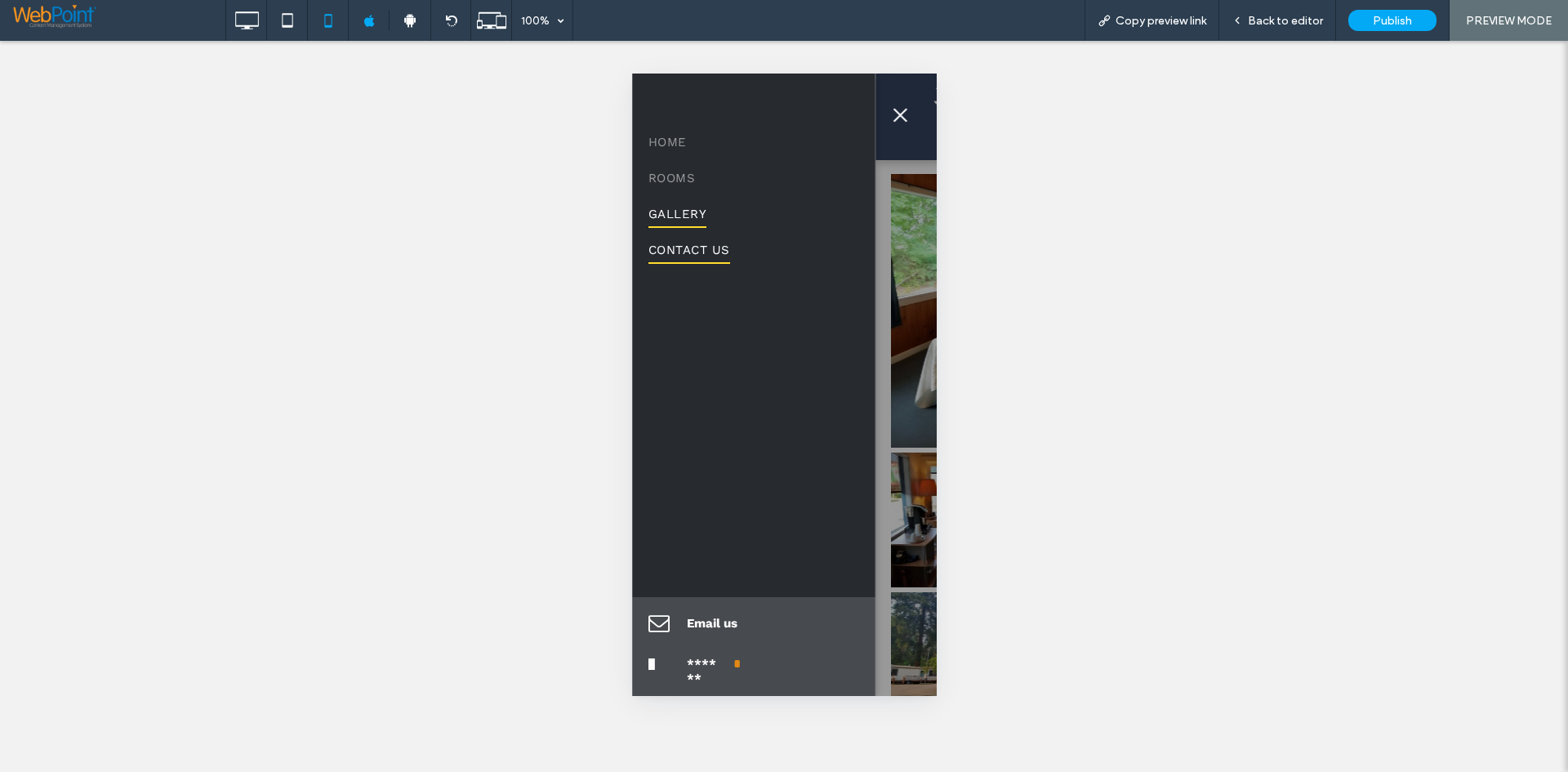 click on "CONTACT US" at bounding box center [688, 250] 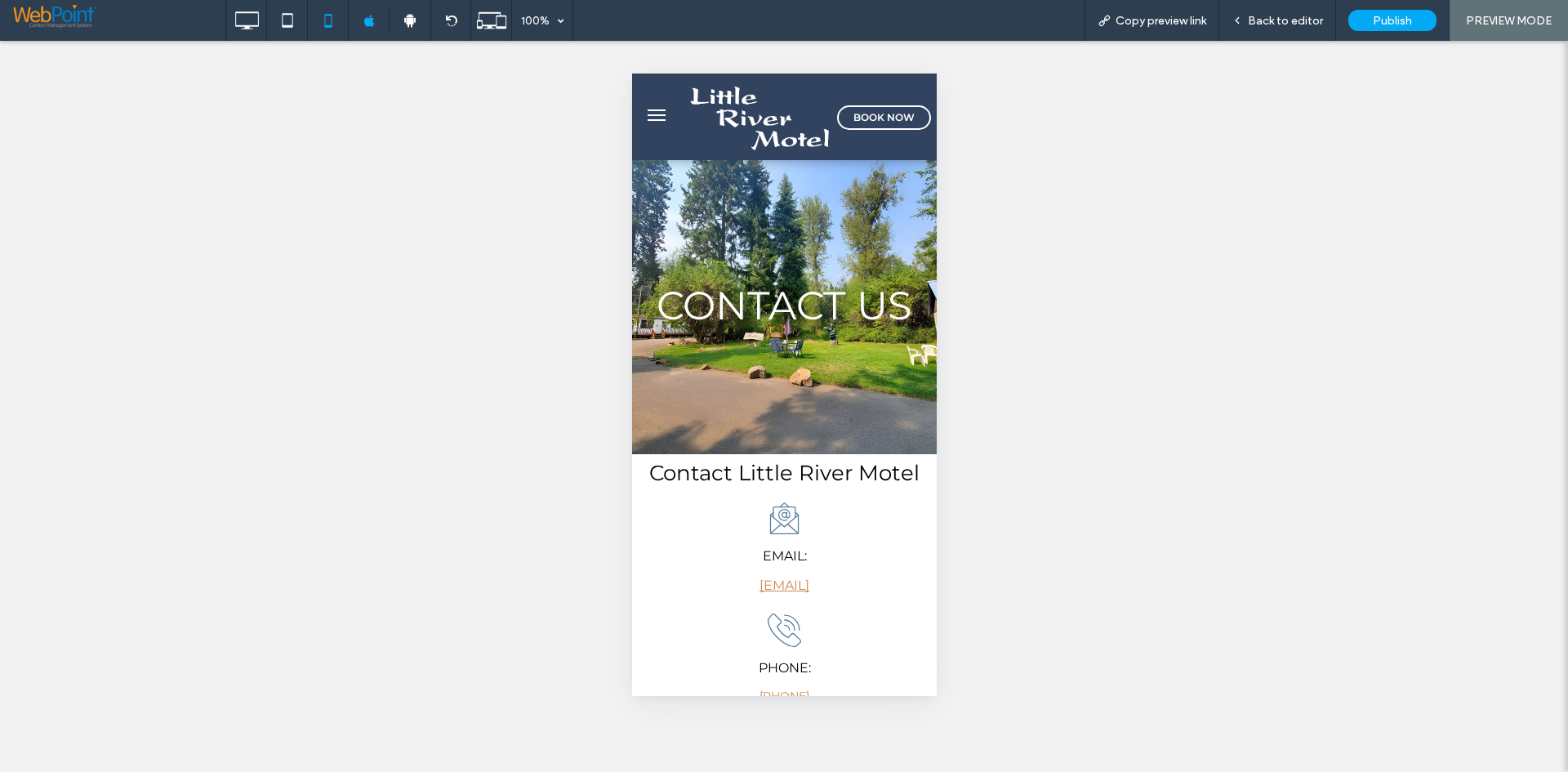 scroll, scrollTop: 0, scrollLeft: 0, axis: both 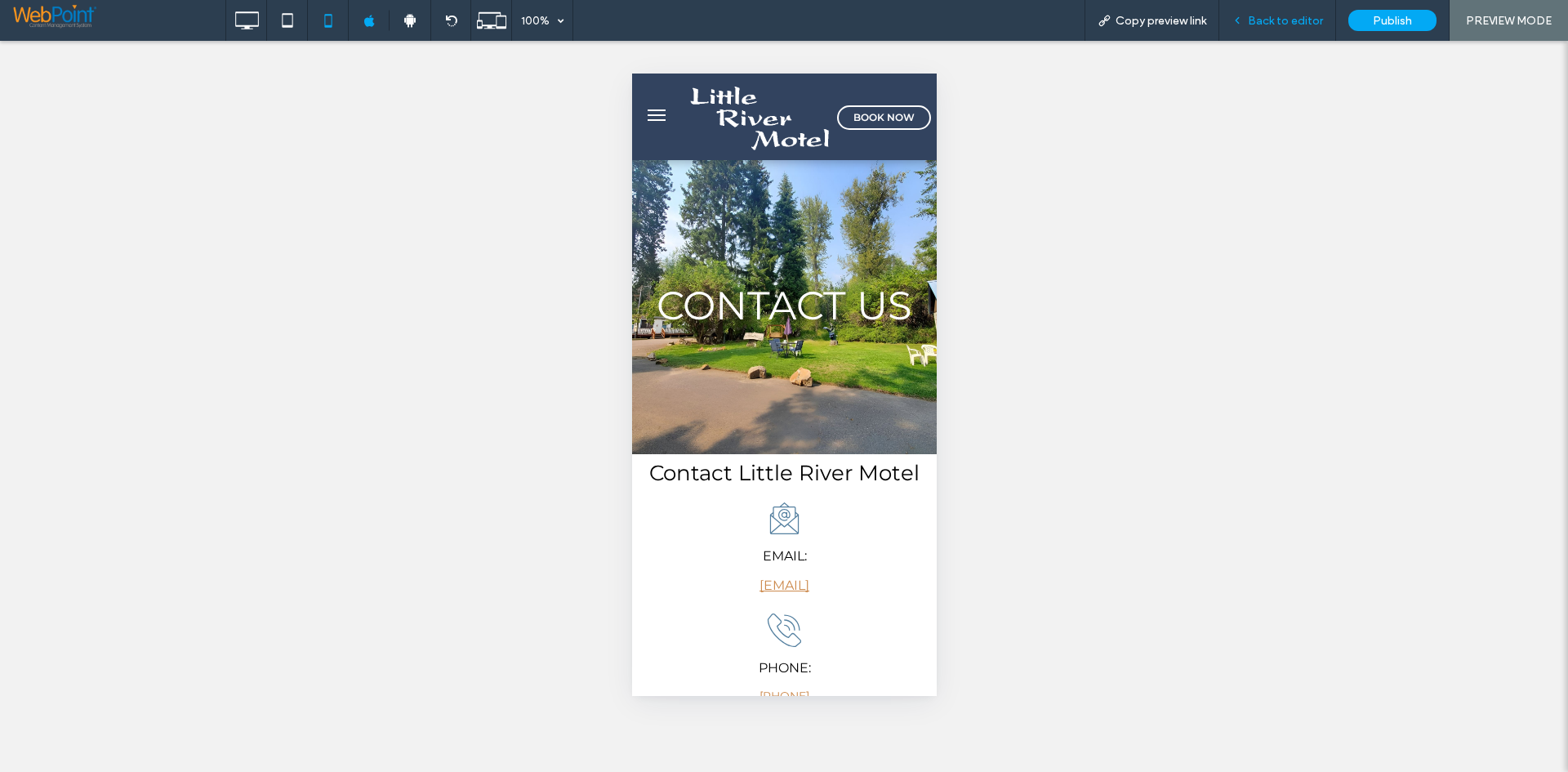 click on "Back to editor" at bounding box center [1277, 20] 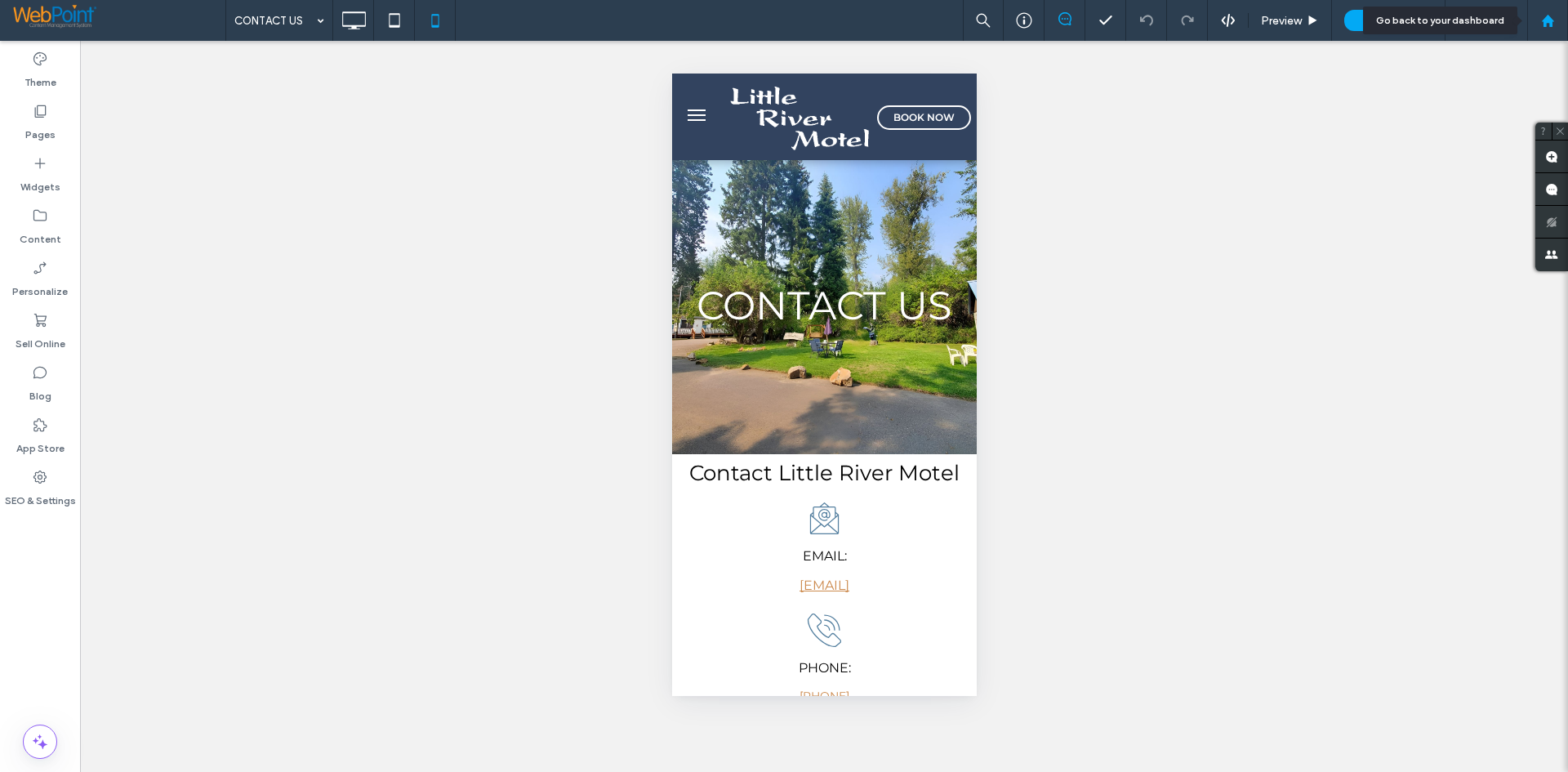 click 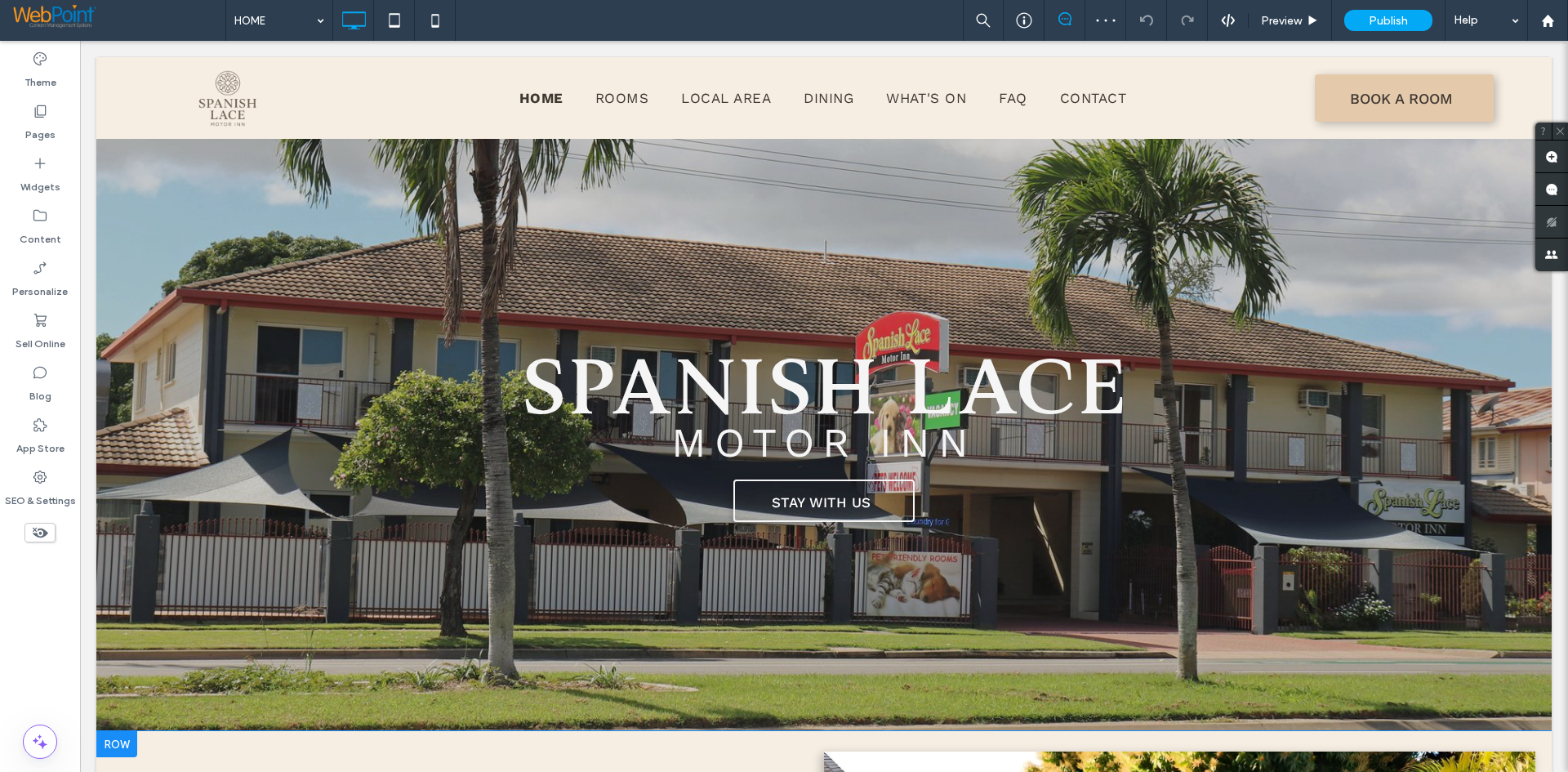 scroll, scrollTop: 850, scrollLeft: 0, axis: vertical 